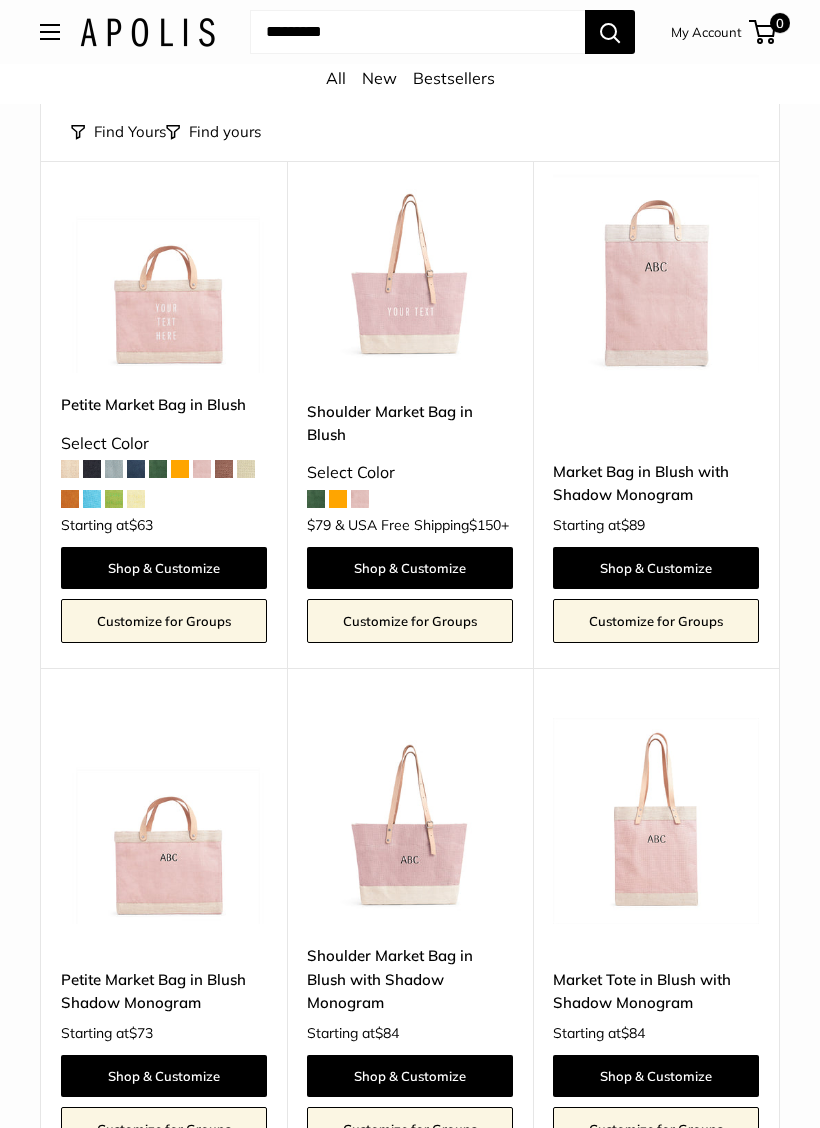 scroll, scrollTop: 1978, scrollLeft: 0, axis: vertical 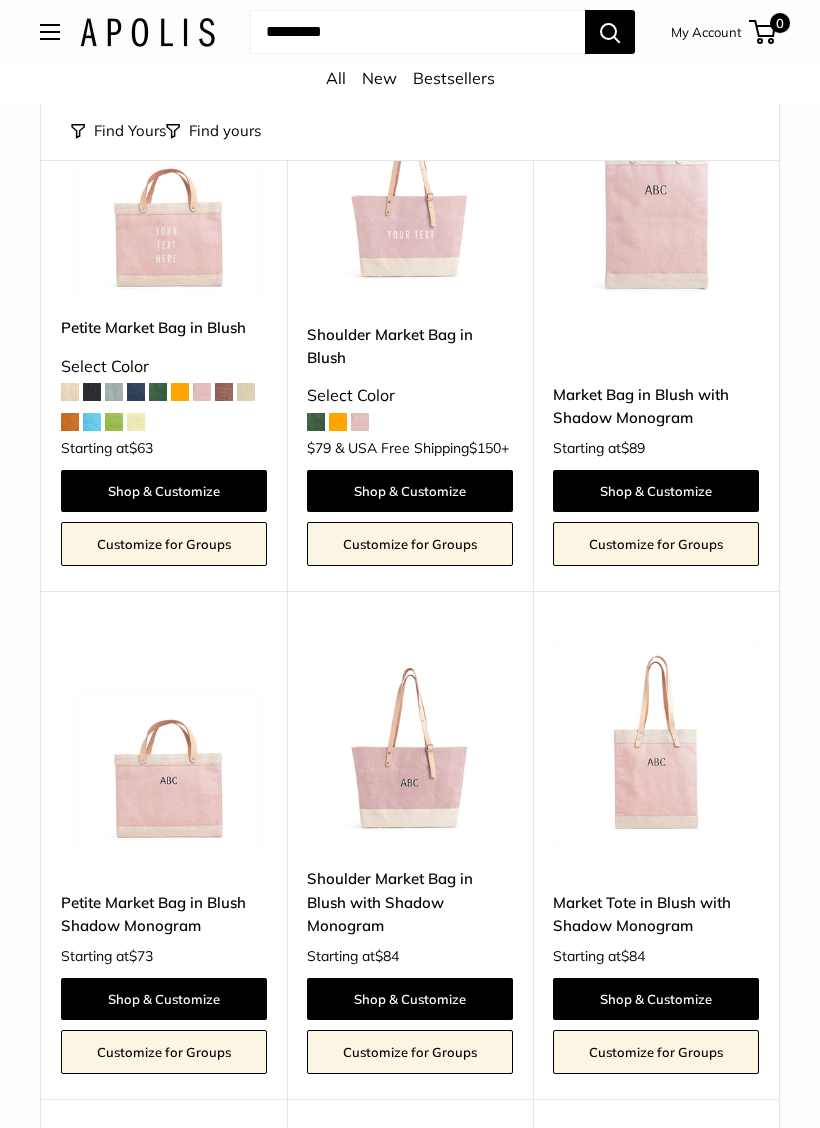 click on "Shop & Customize" at bounding box center [164, 492] 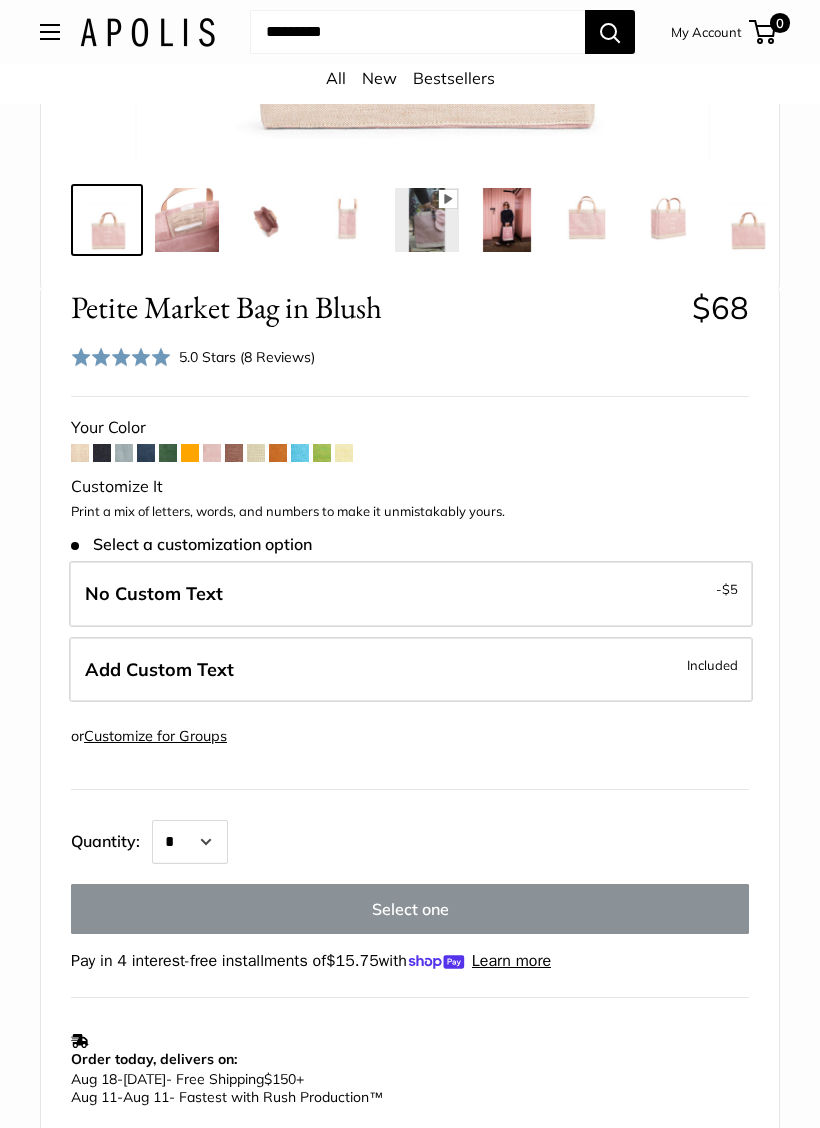 scroll, scrollTop: 746, scrollLeft: 0, axis: vertical 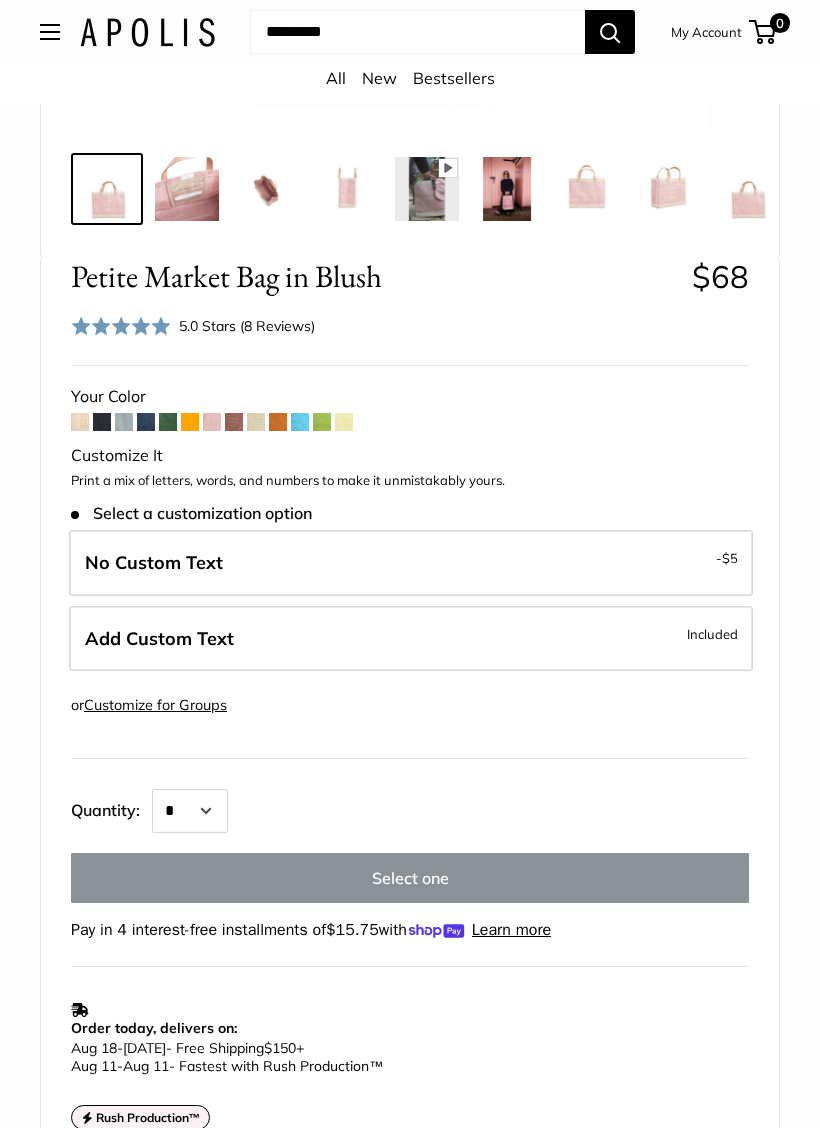 click on "Included" at bounding box center (712, 634) 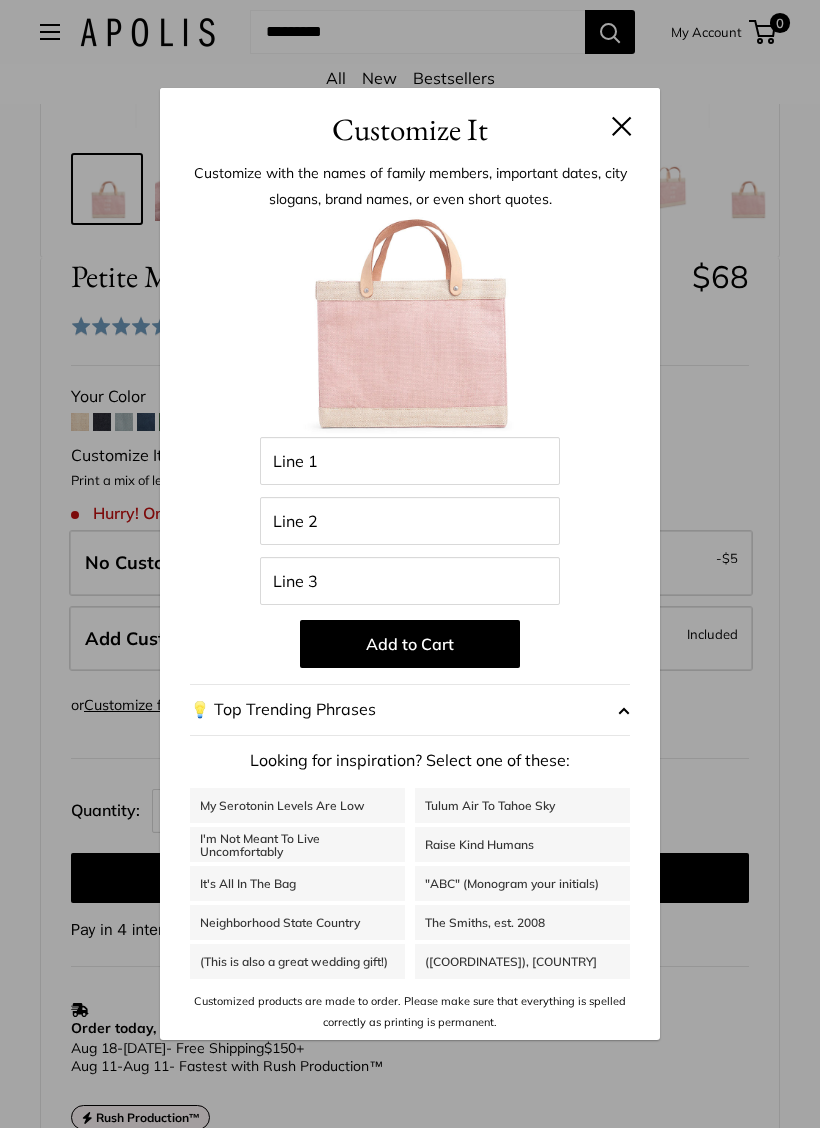 click on "Customize It" at bounding box center (410, 120) 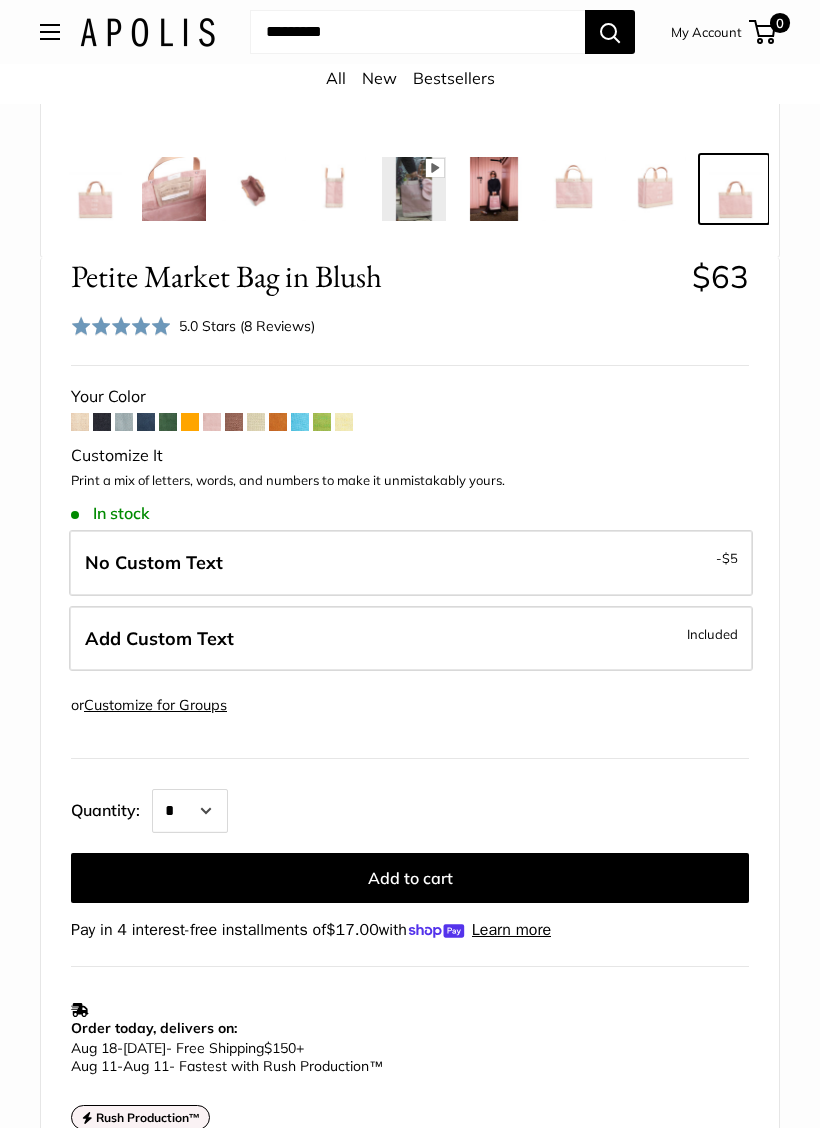 scroll, scrollTop: 0, scrollLeft: 34, axis: horizontal 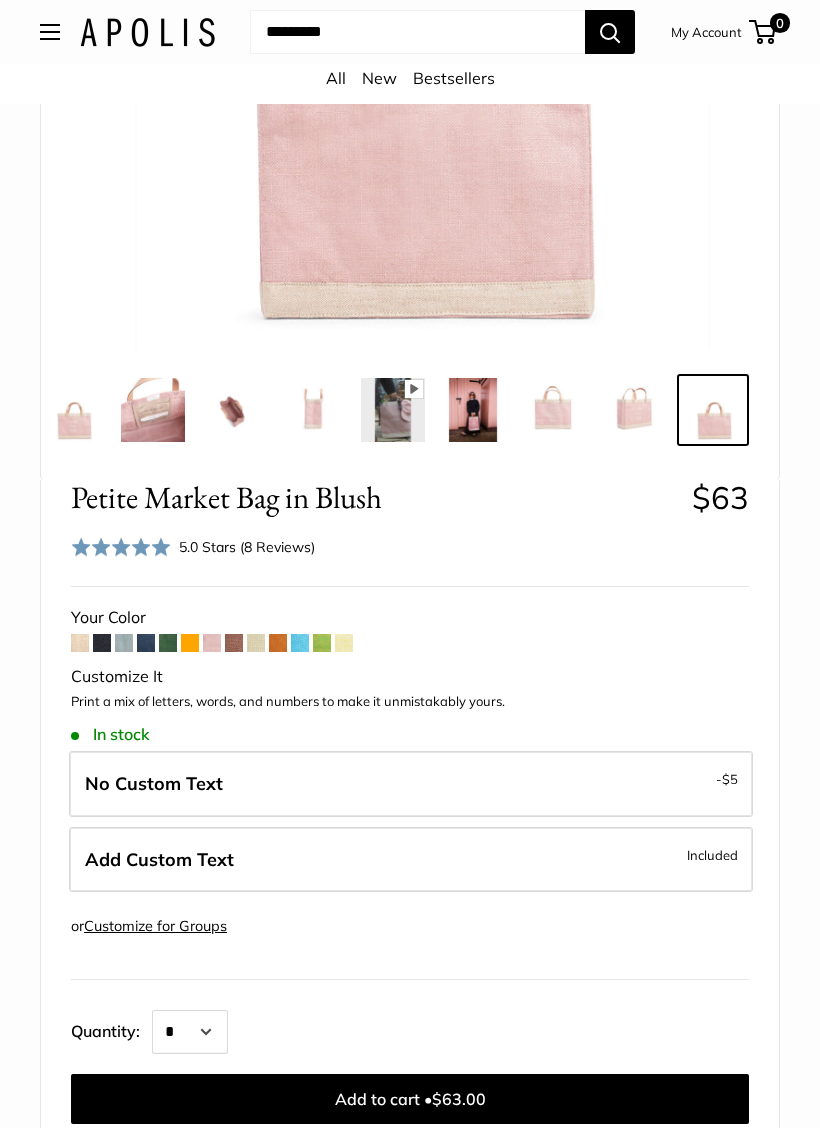 click at bounding box center [80, 643] 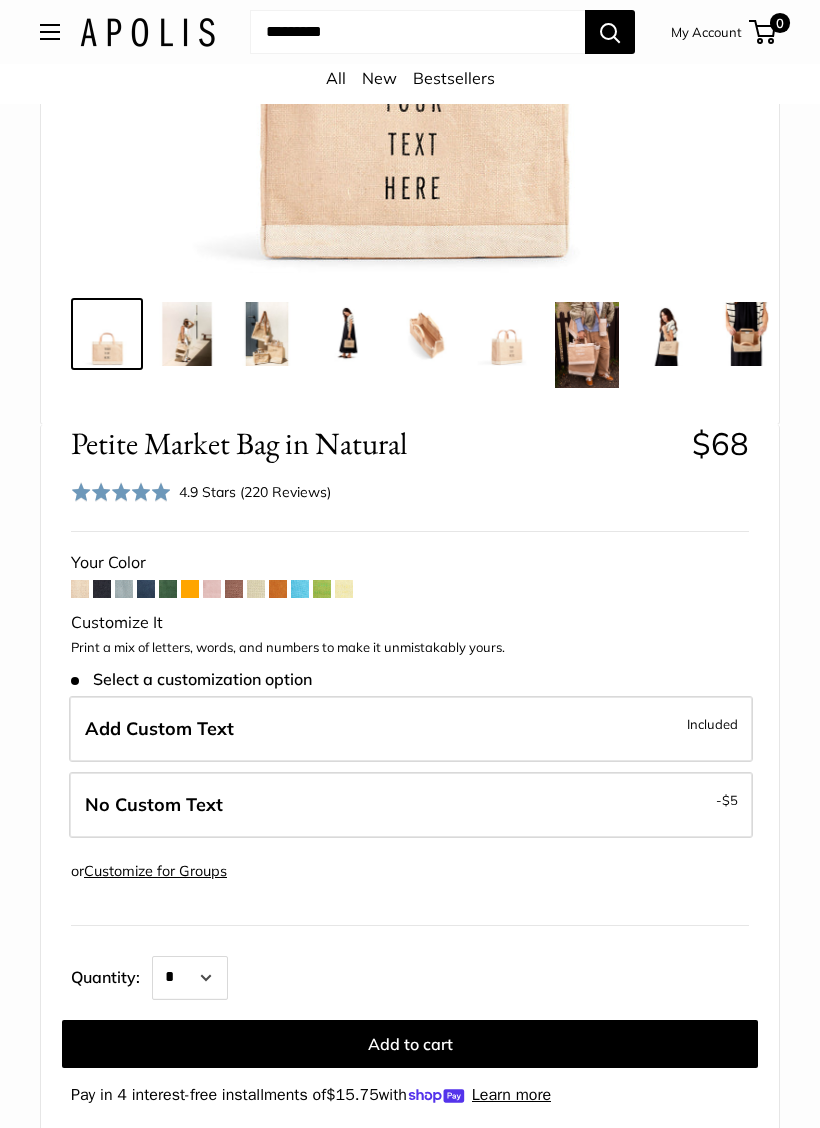 scroll, scrollTop: 593, scrollLeft: 0, axis: vertical 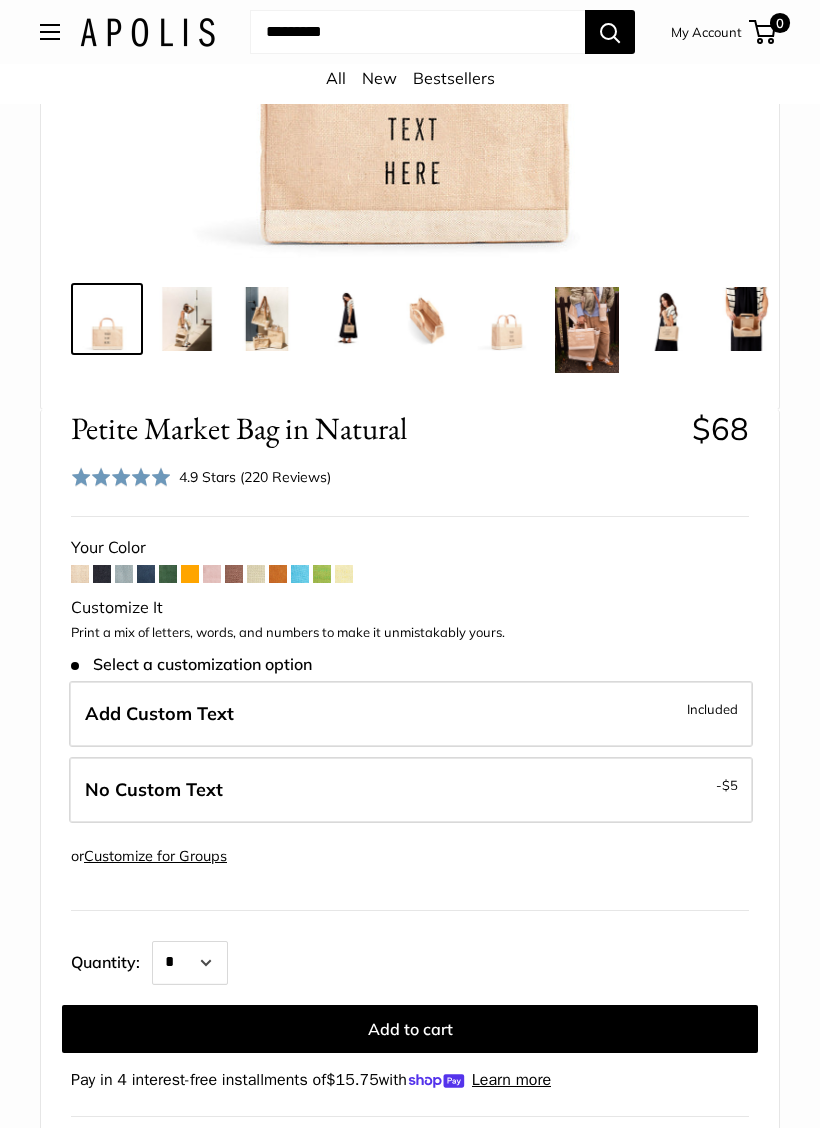 click at bounding box center [190, 575] 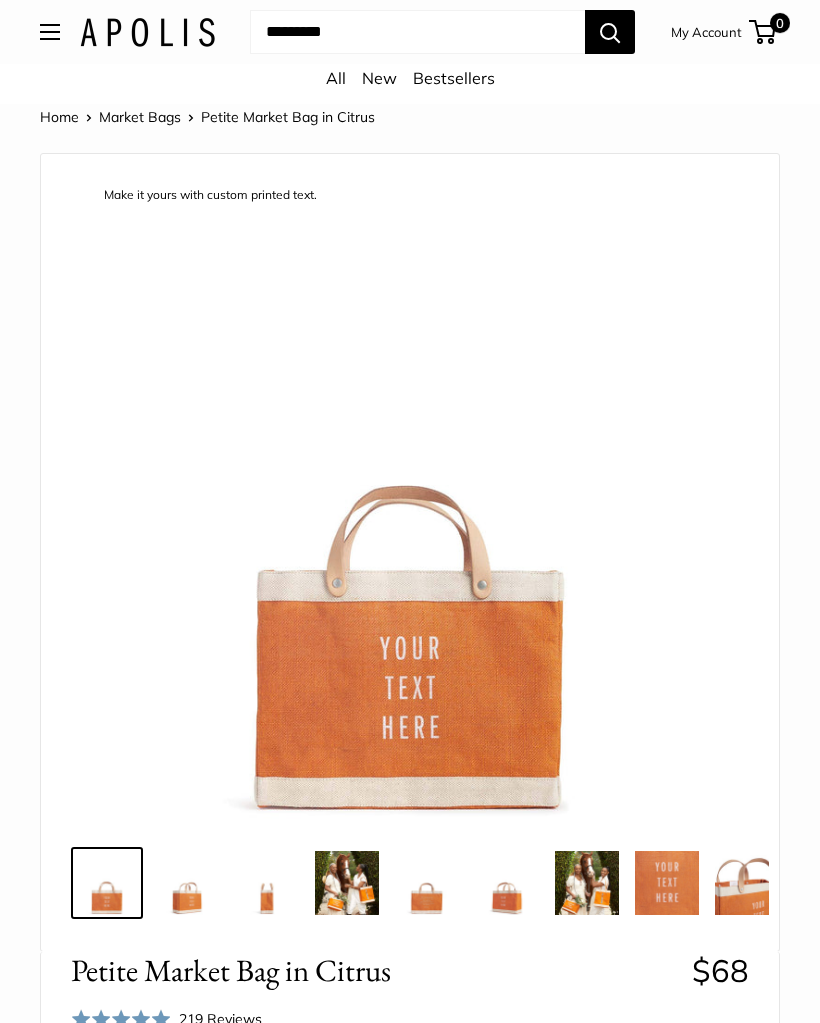 scroll, scrollTop: 0, scrollLeft: 0, axis: both 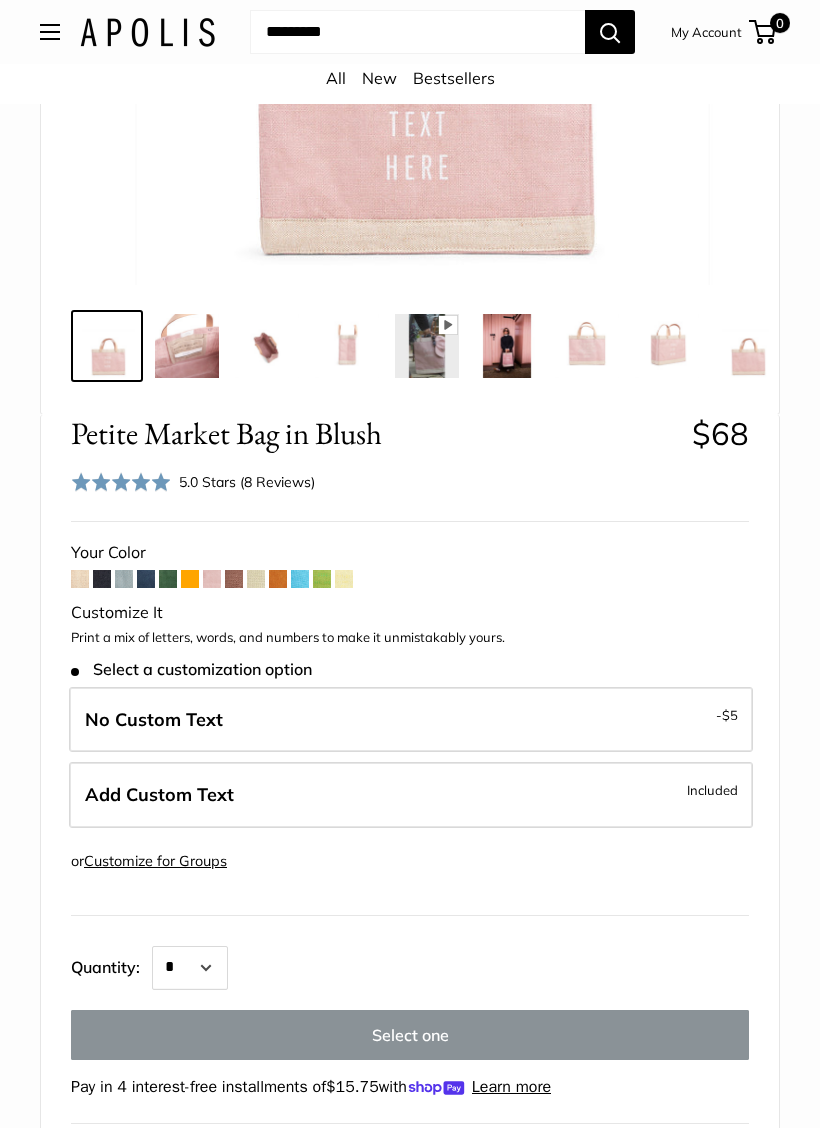 click at bounding box center (124, 579) 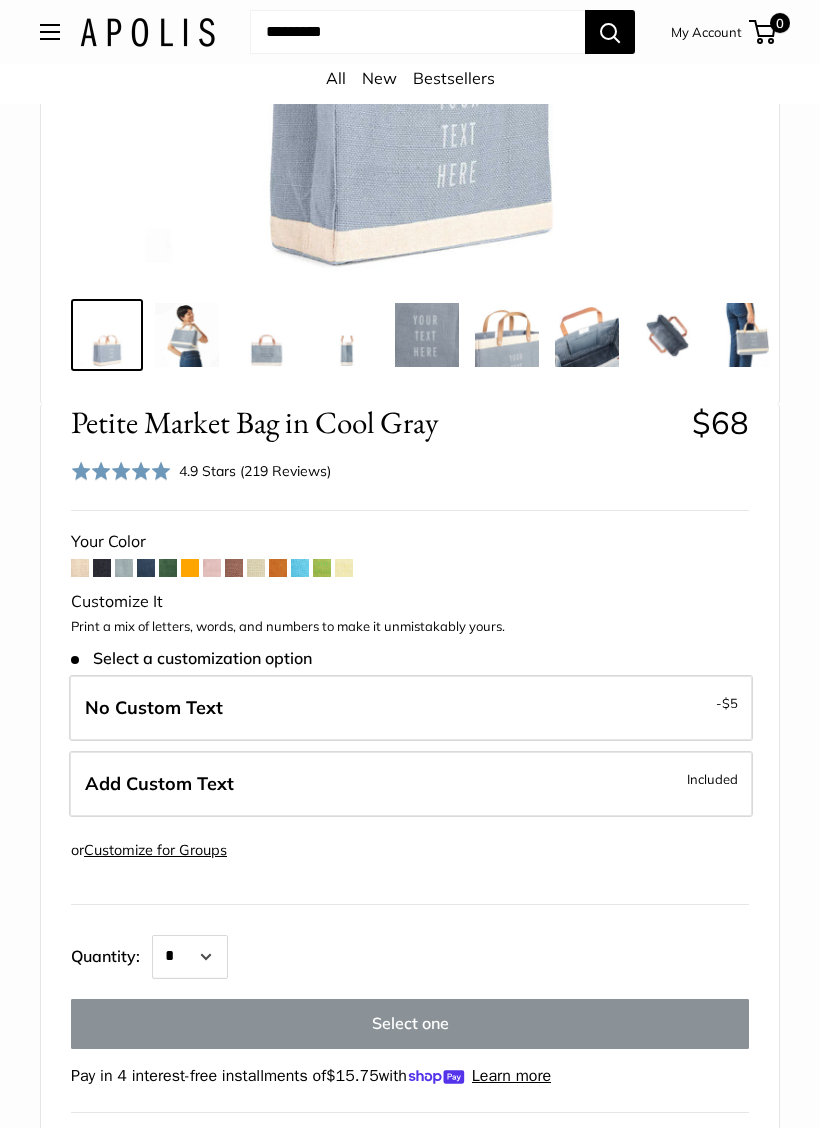 scroll, scrollTop: 578, scrollLeft: 0, axis: vertical 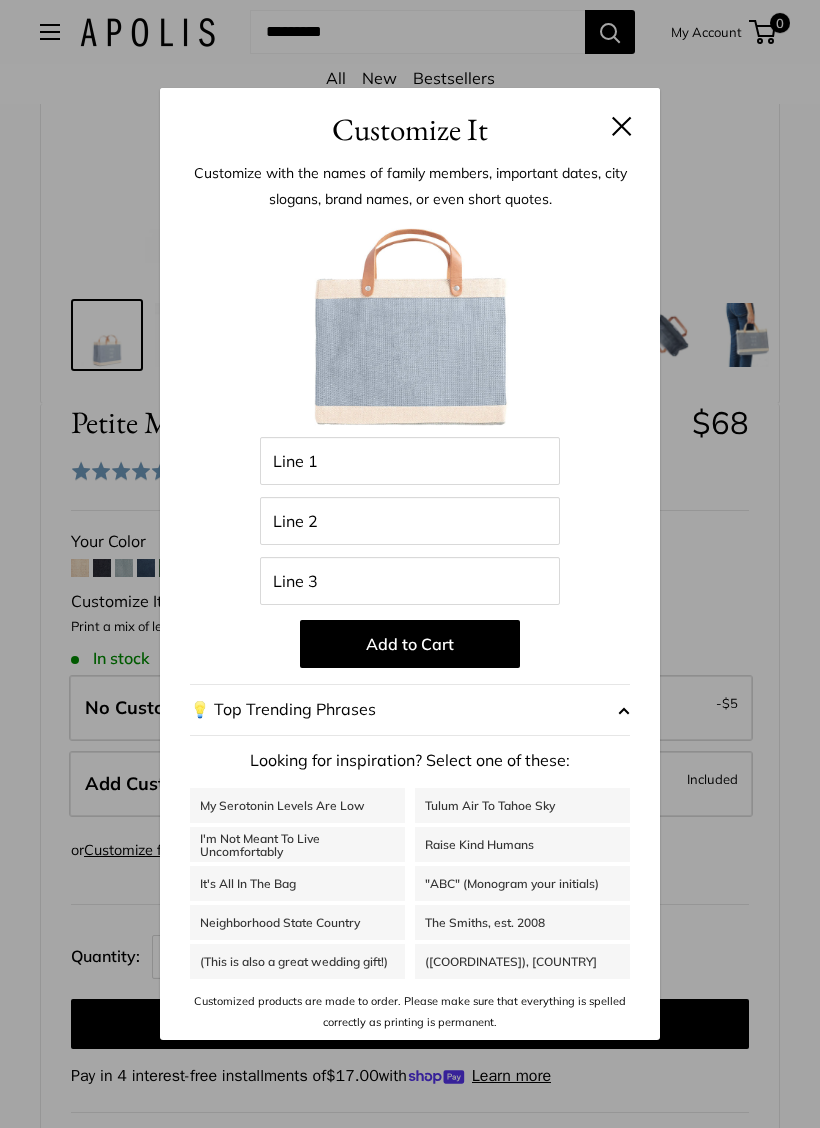 click on ""ABC" (Monogram your initials)" at bounding box center (522, 883) 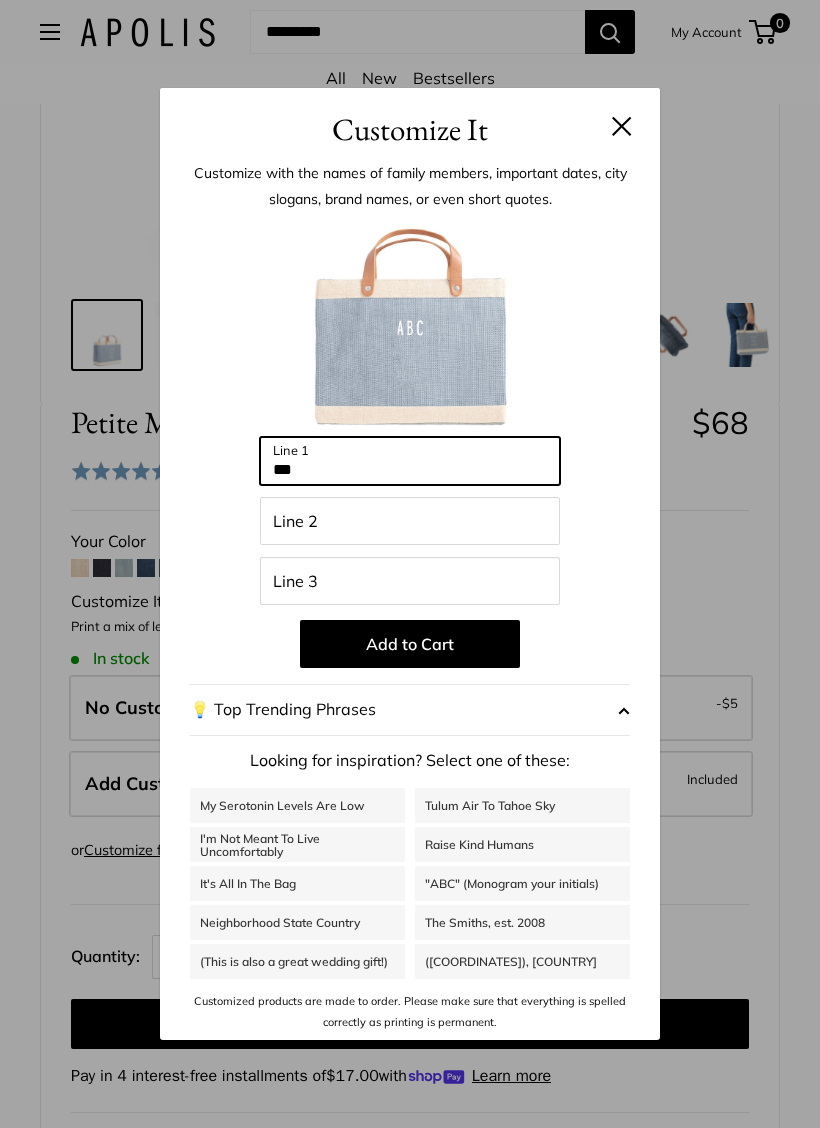 click on "***" at bounding box center [410, 461] 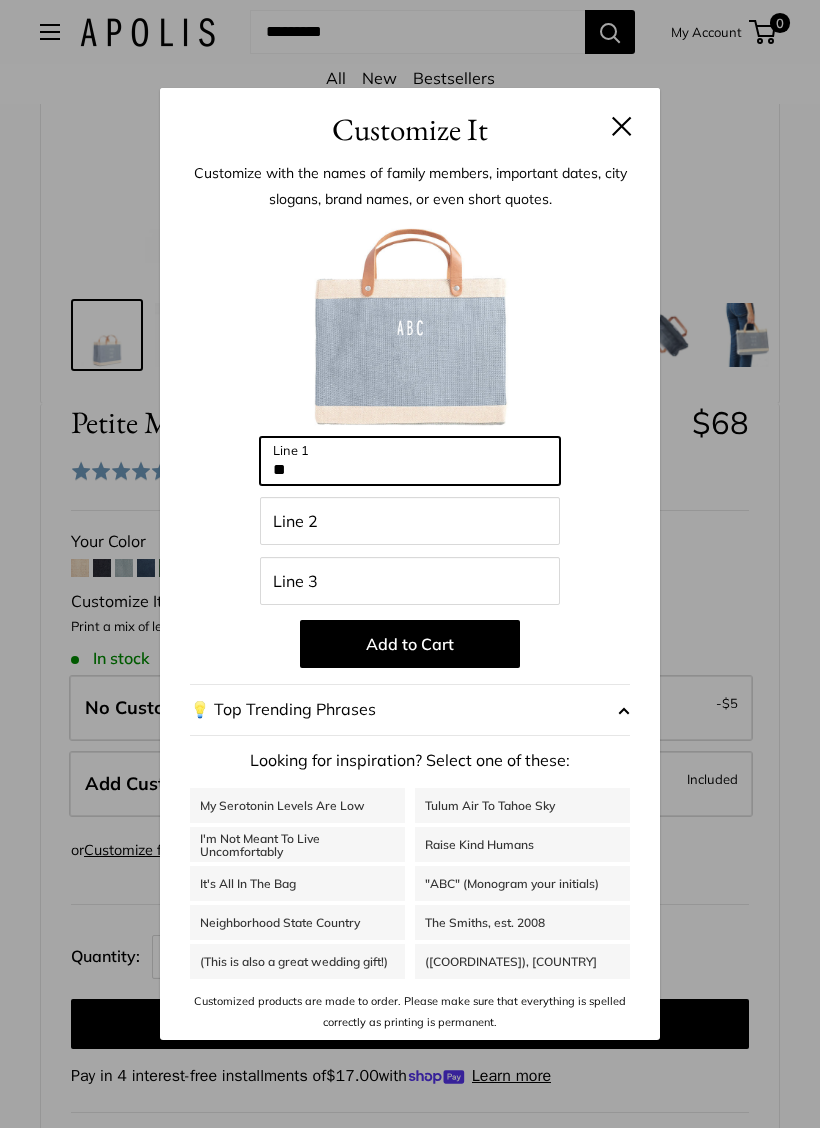 type on "*" 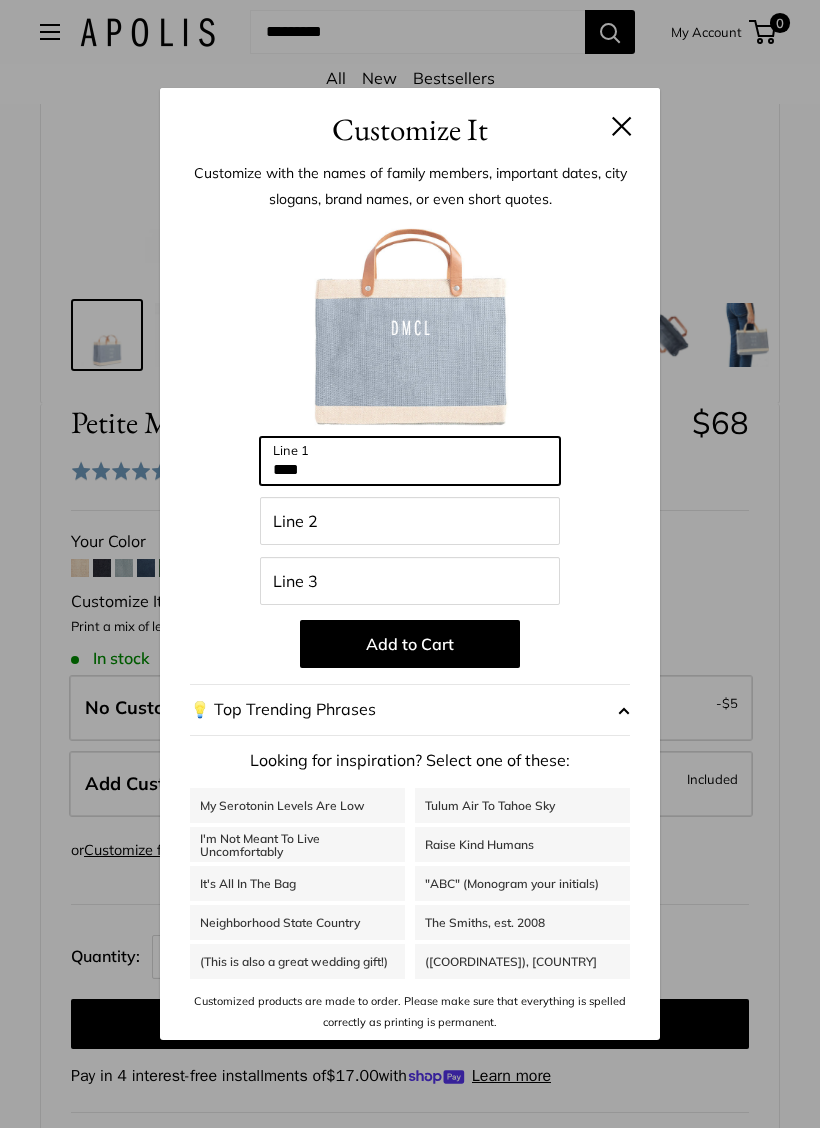 click on "****" at bounding box center [410, 461] 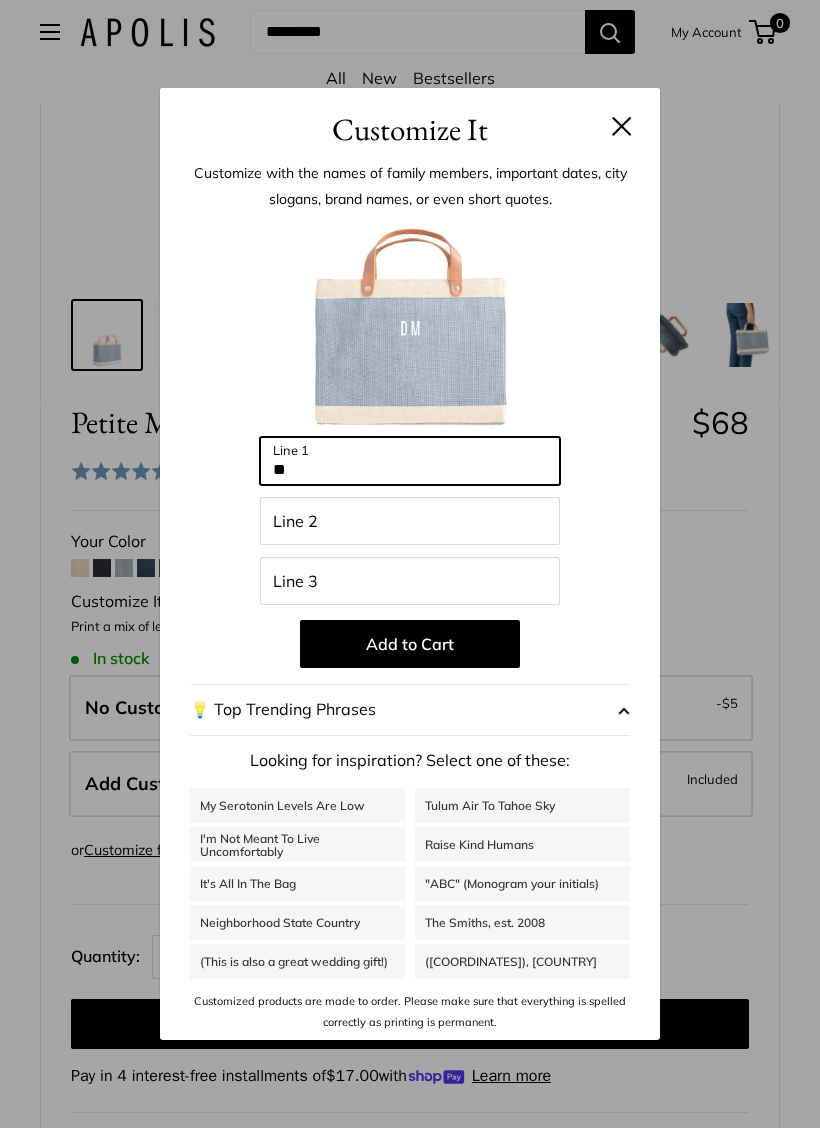 type on "*" 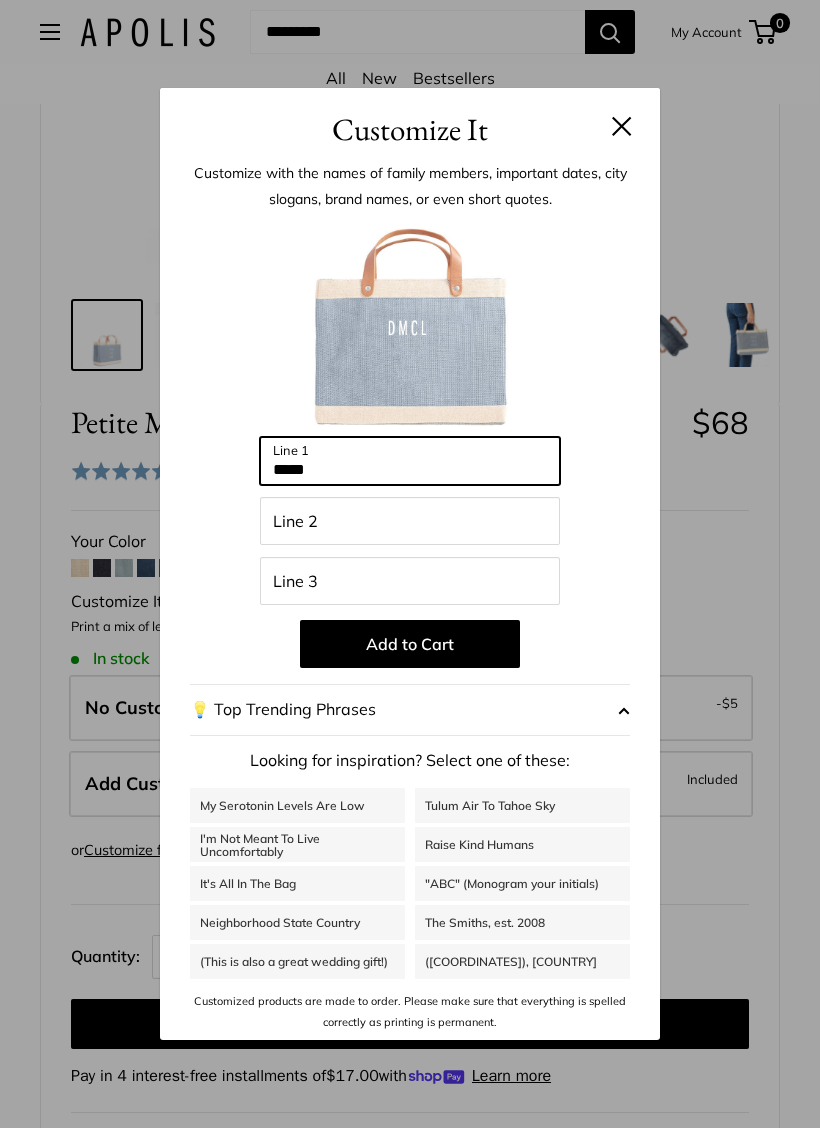 type on "****" 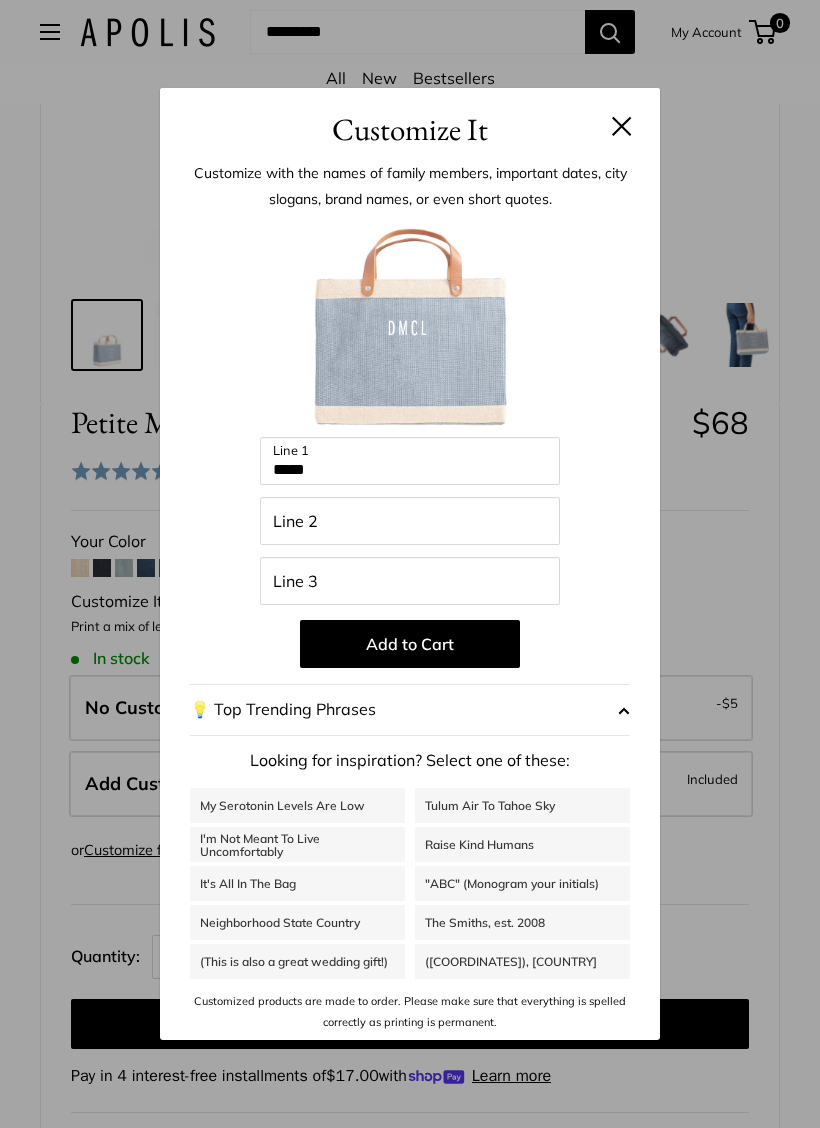 click on "💡 Top Trending Phrases" at bounding box center [410, 710] 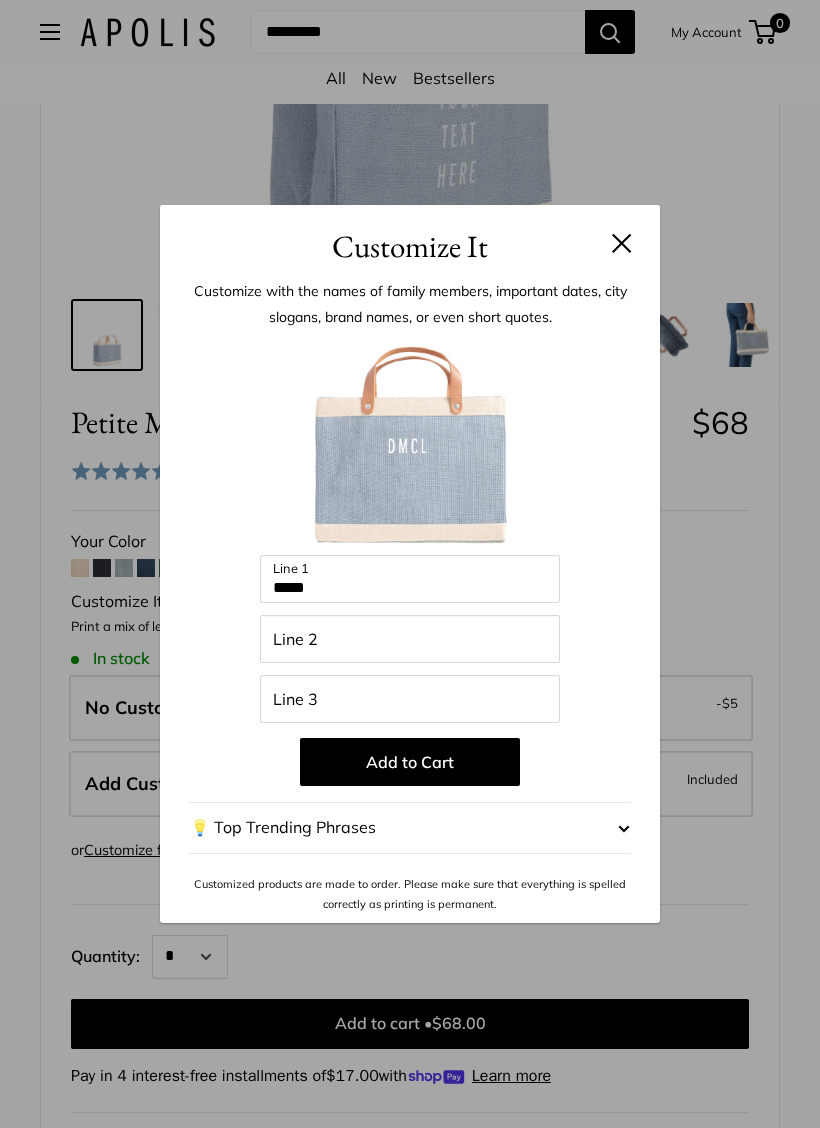 click at bounding box center [624, 828] 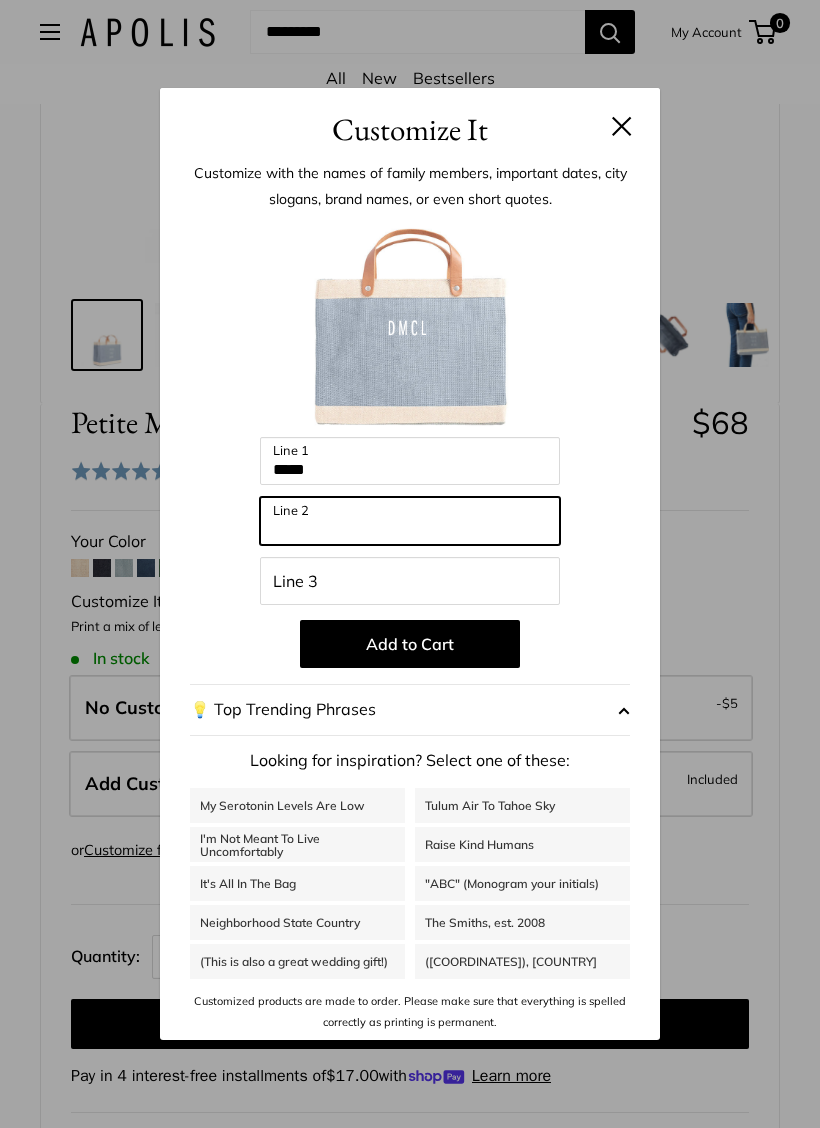 click on "Line 2" at bounding box center [410, 521] 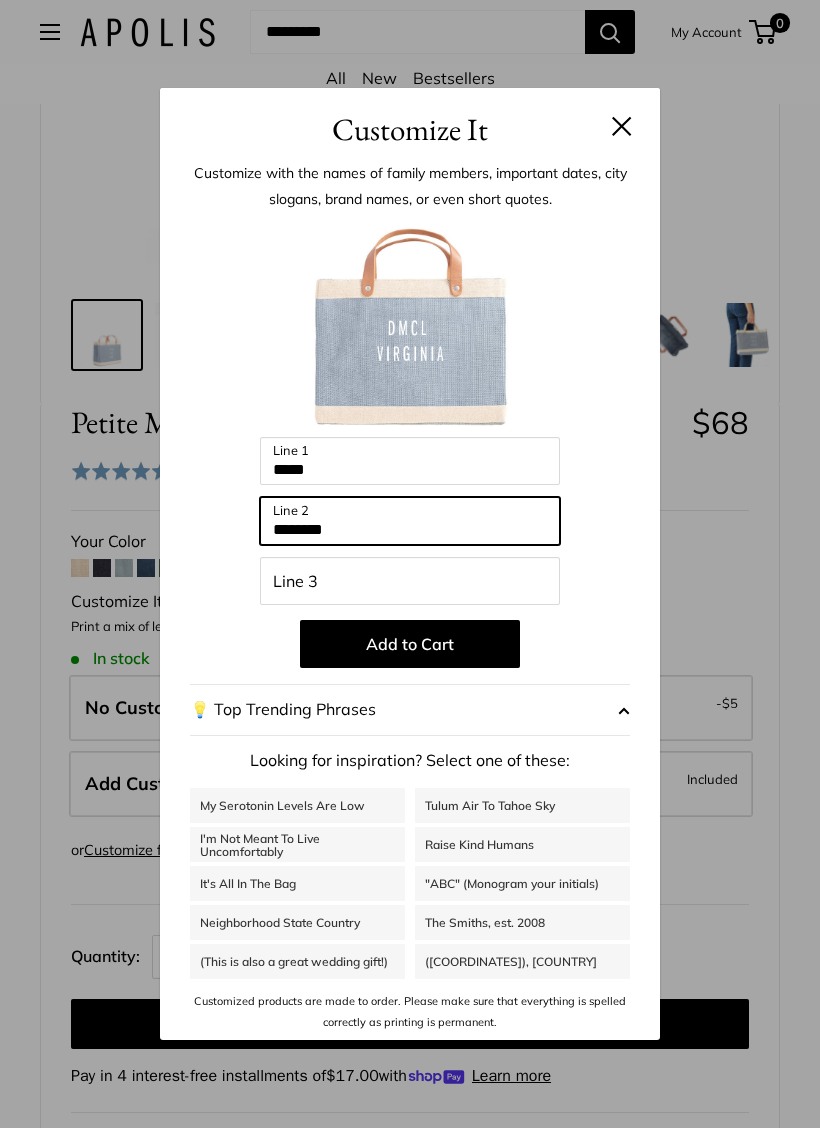 type on "********" 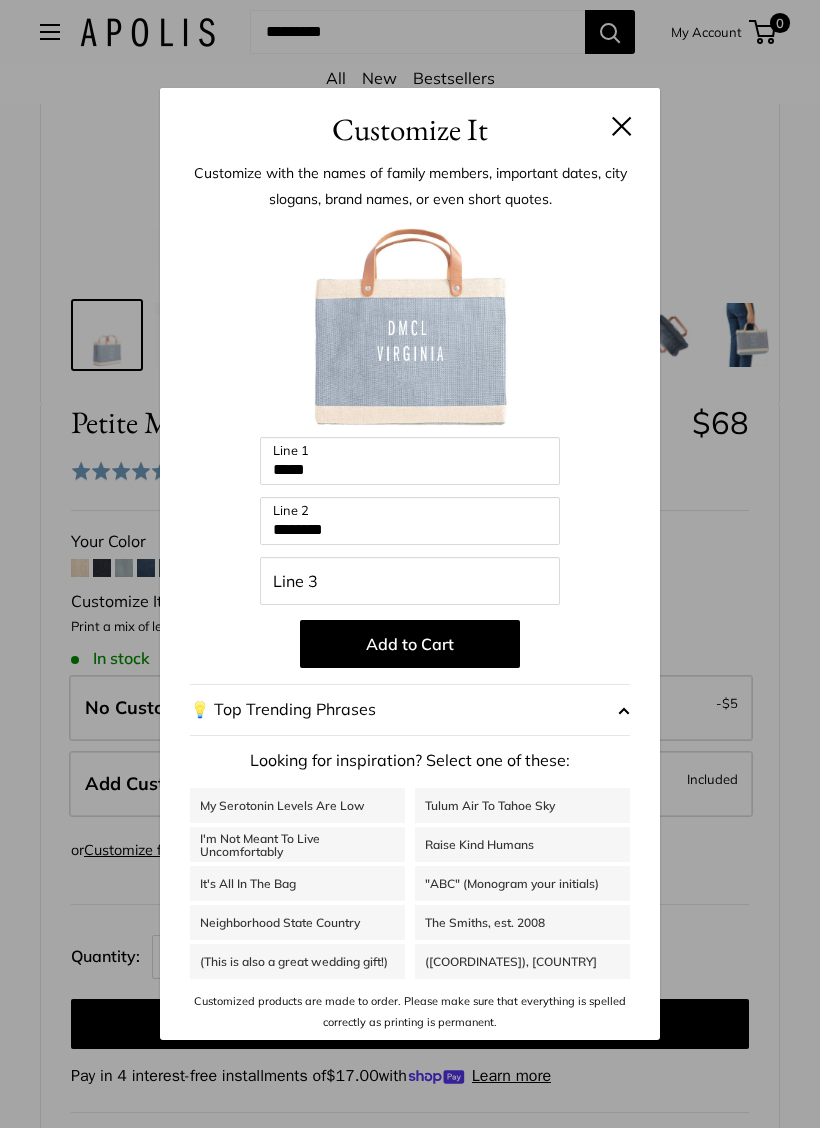click on "Add to Cart" at bounding box center [410, 644] 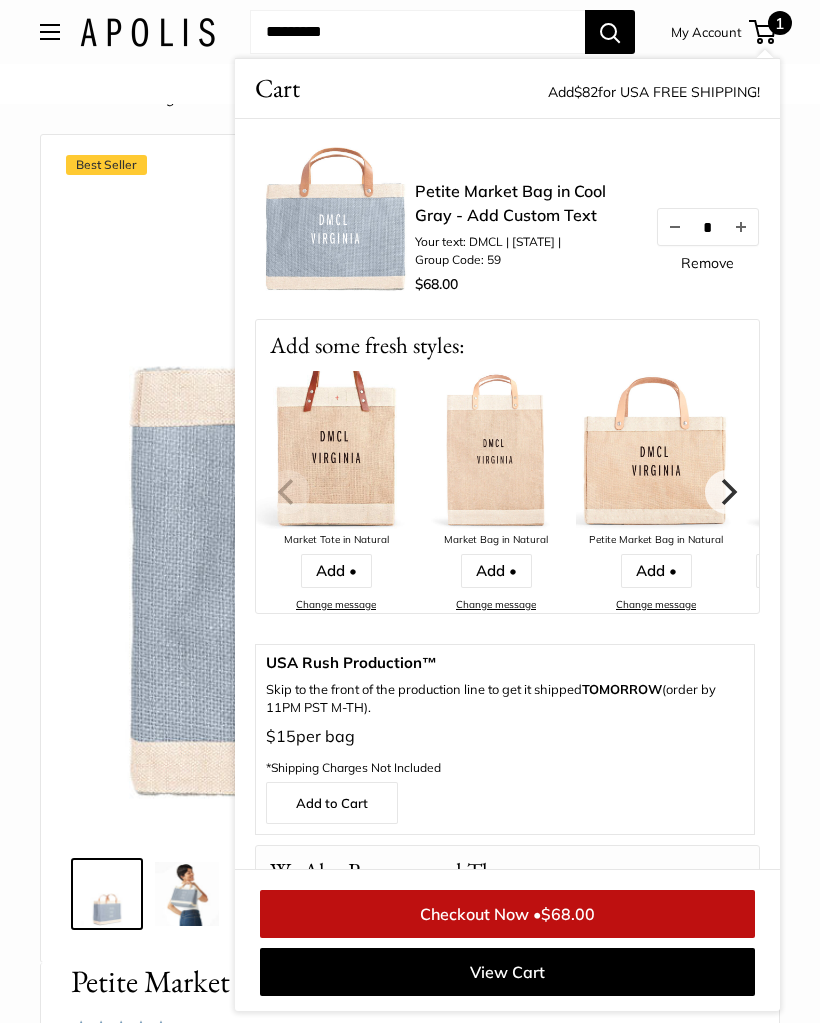 scroll, scrollTop: 17, scrollLeft: 0, axis: vertical 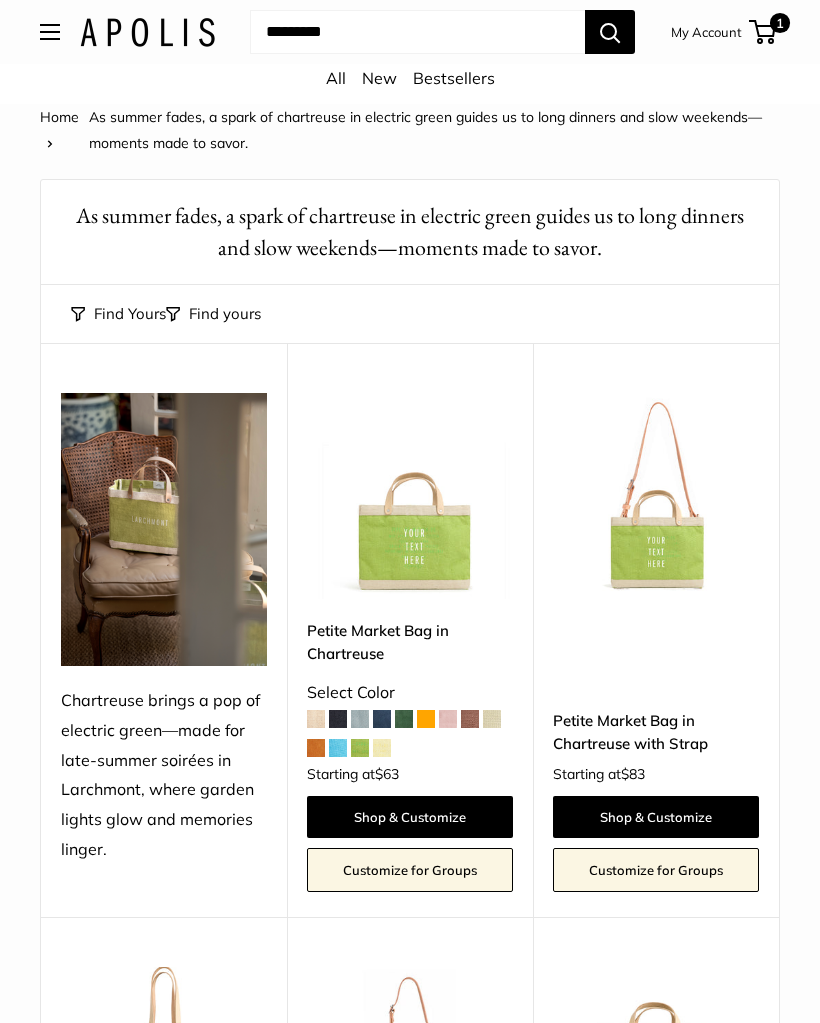 click at bounding box center (338, 748) 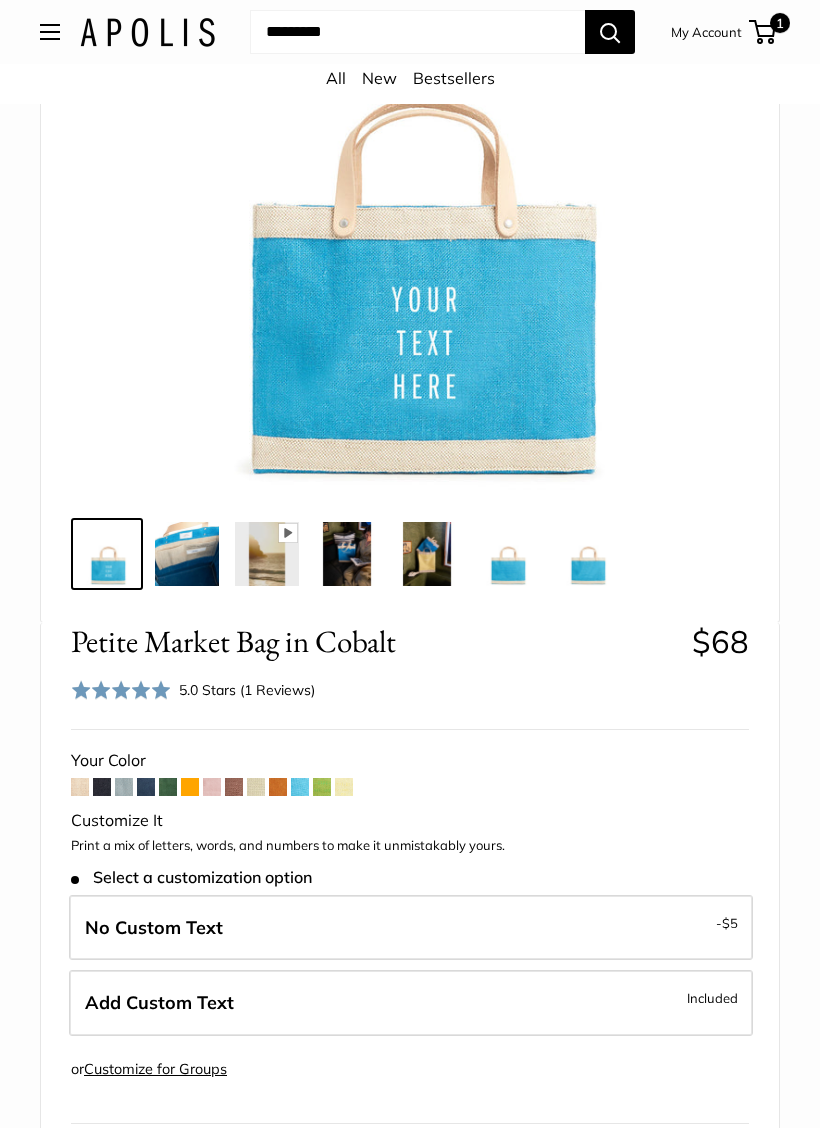 scroll, scrollTop: 355, scrollLeft: 0, axis: vertical 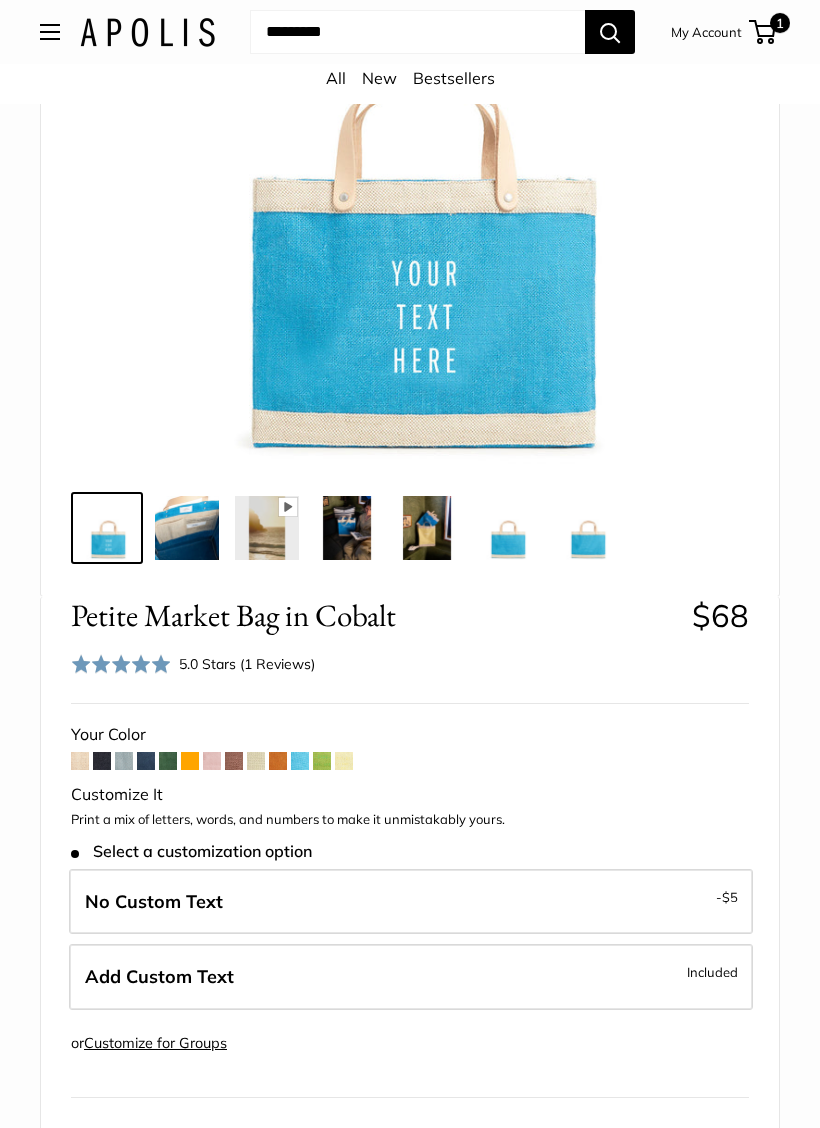 click at bounding box center (427, 528) 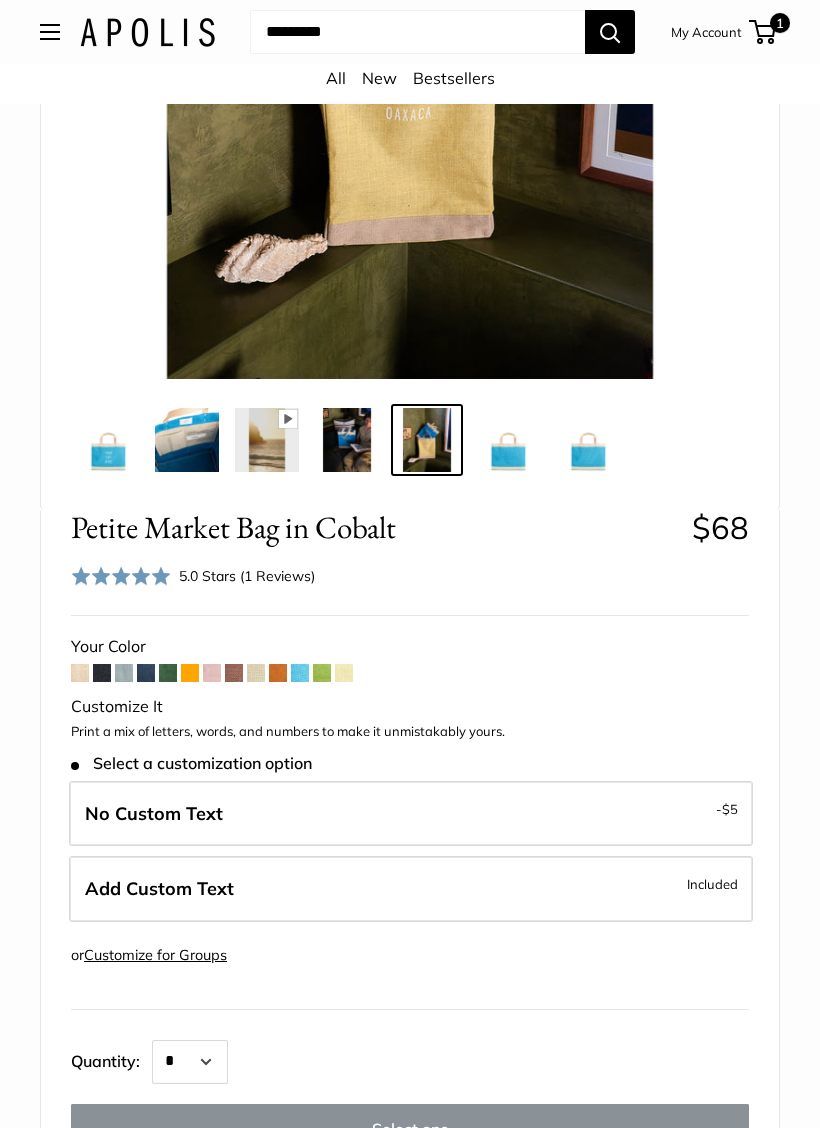 scroll, scrollTop: 455, scrollLeft: 0, axis: vertical 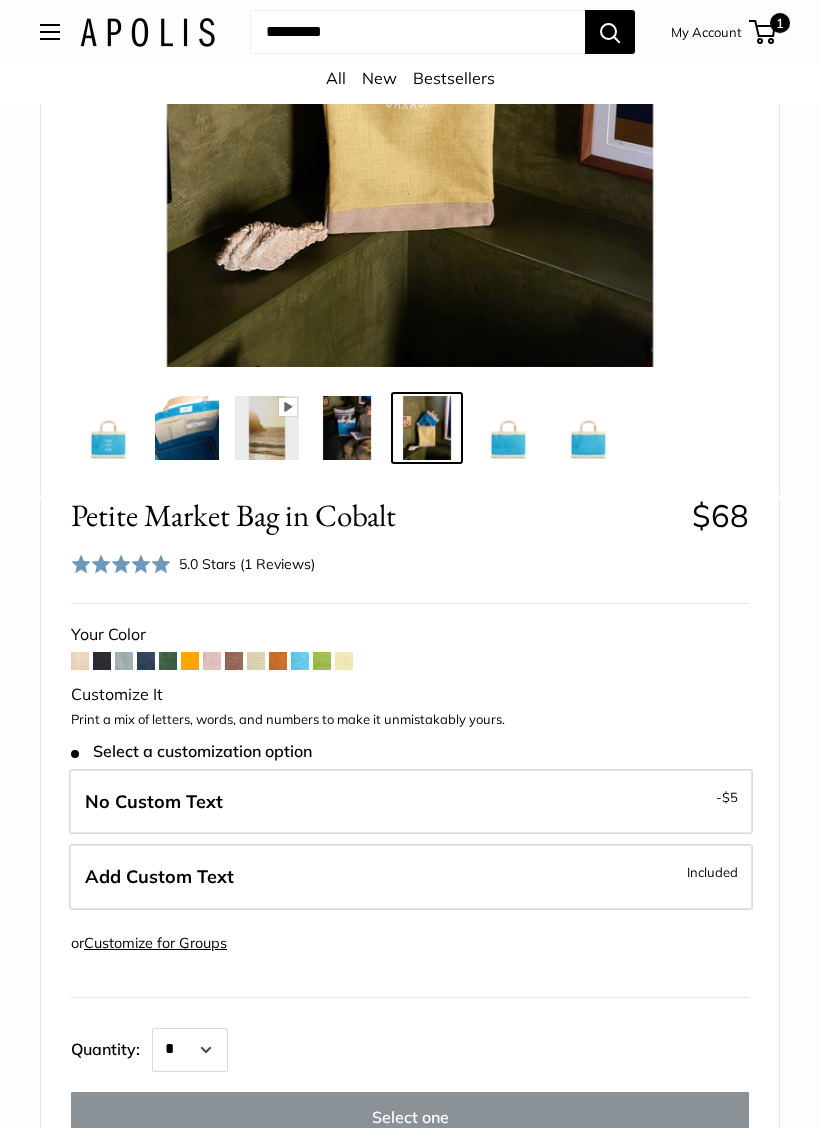 click at bounding box center (168, 661) 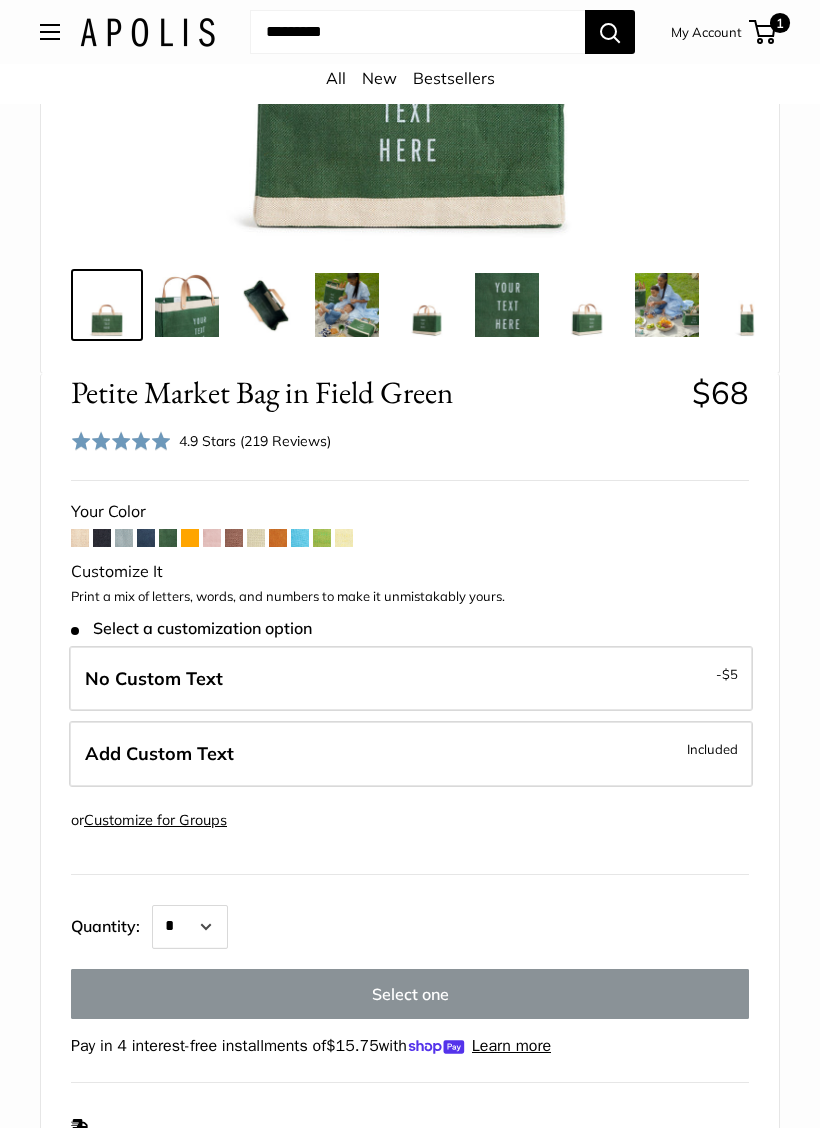 scroll, scrollTop: 578, scrollLeft: 0, axis: vertical 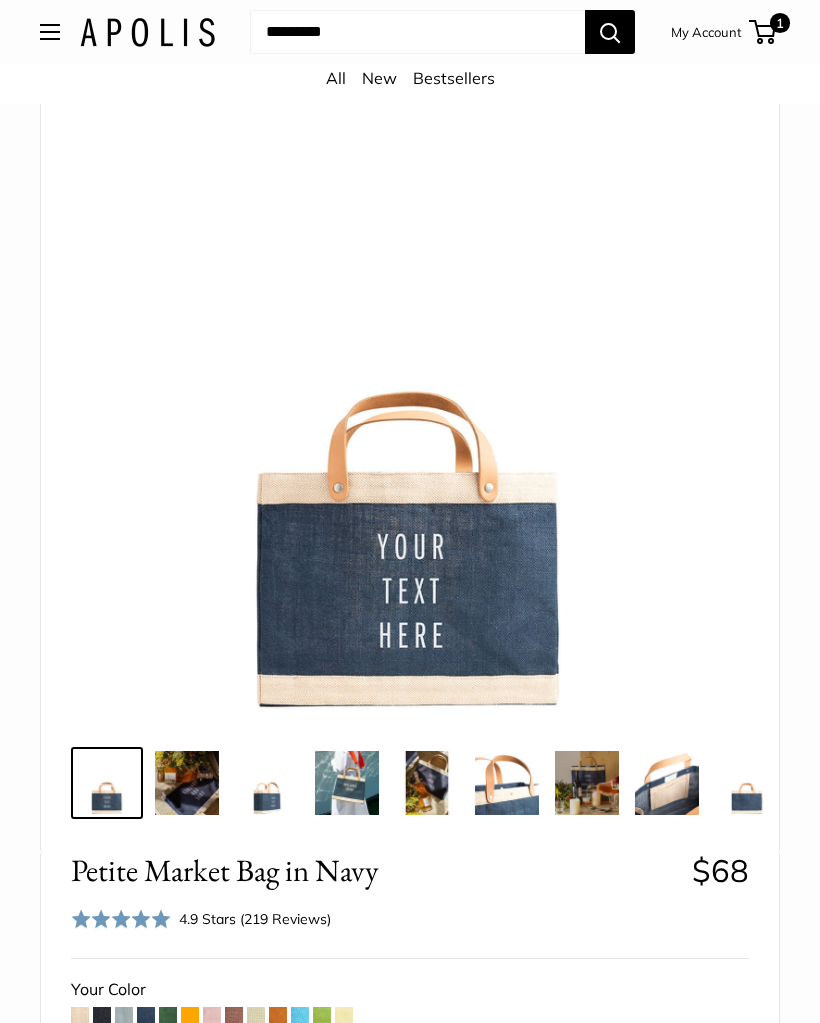 click on "New" at bounding box center [379, 78] 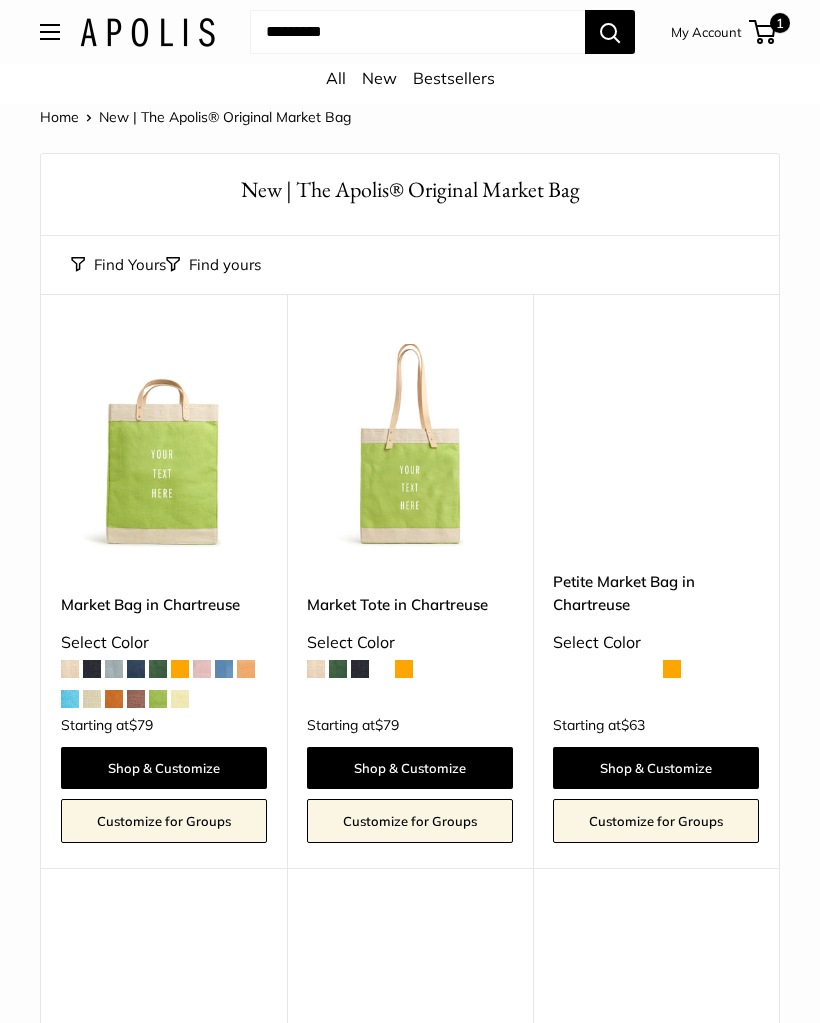 scroll, scrollTop: 0, scrollLeft: 0, axis: both 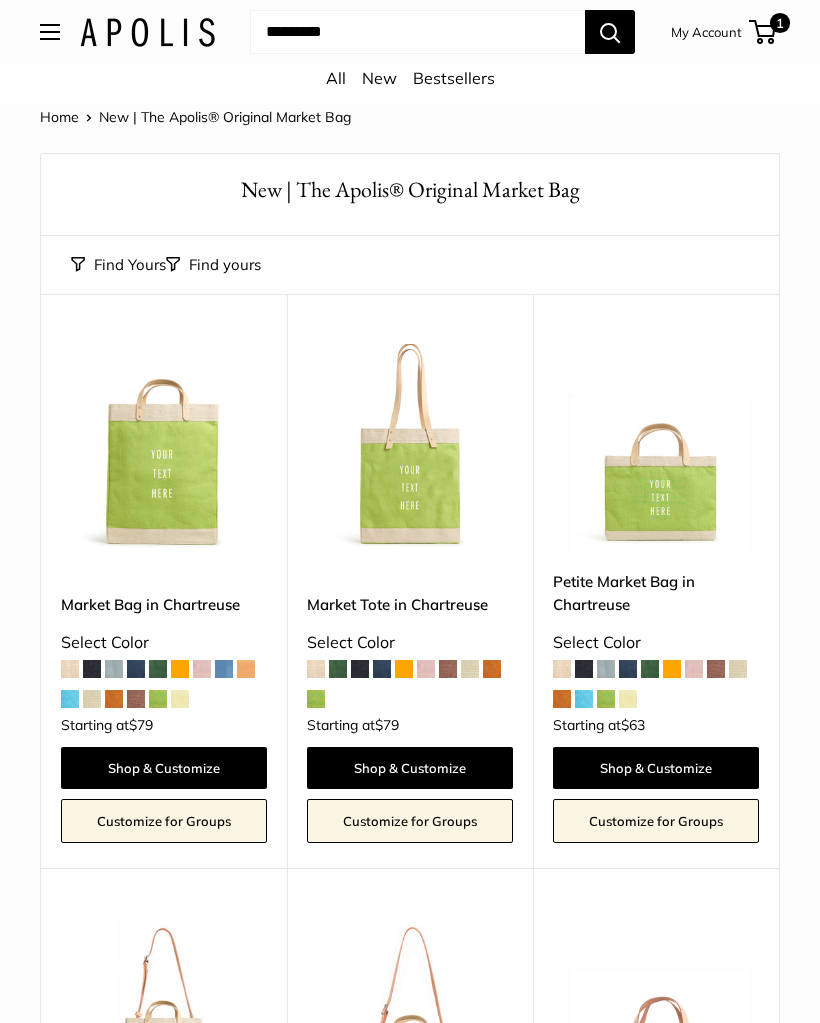 click at bounding box center [584, 699] 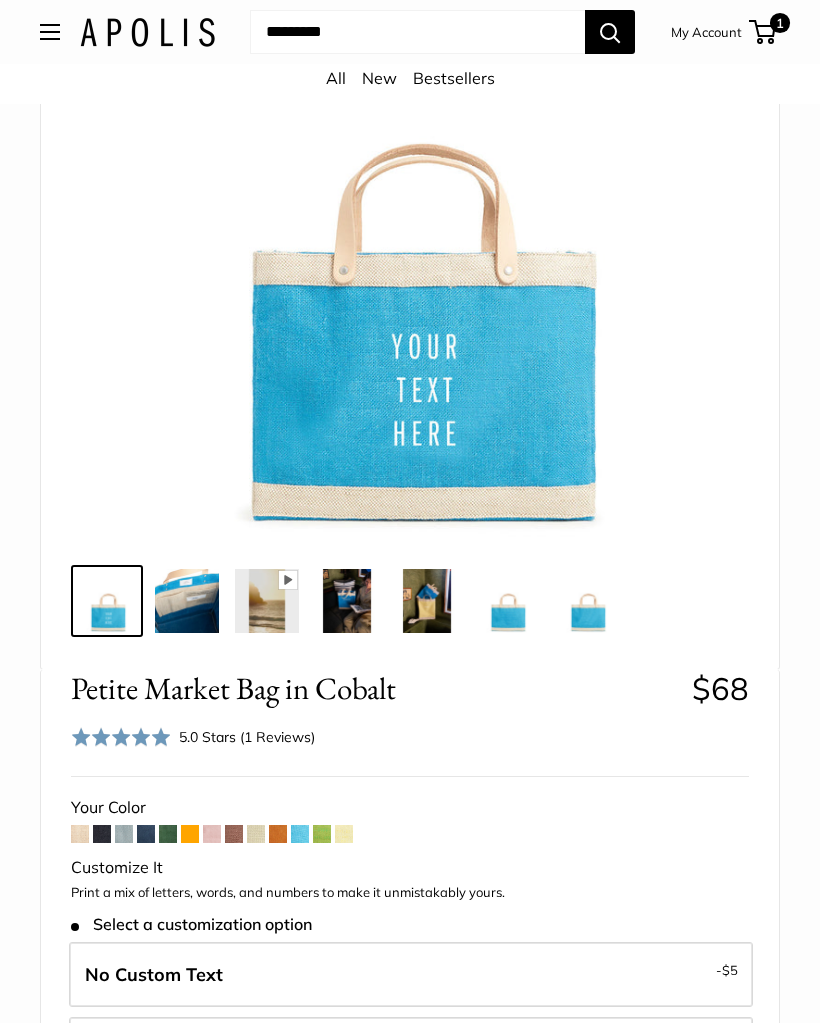 scroll, scrollTop: 277, scrollLeft: 0, axis: vertical 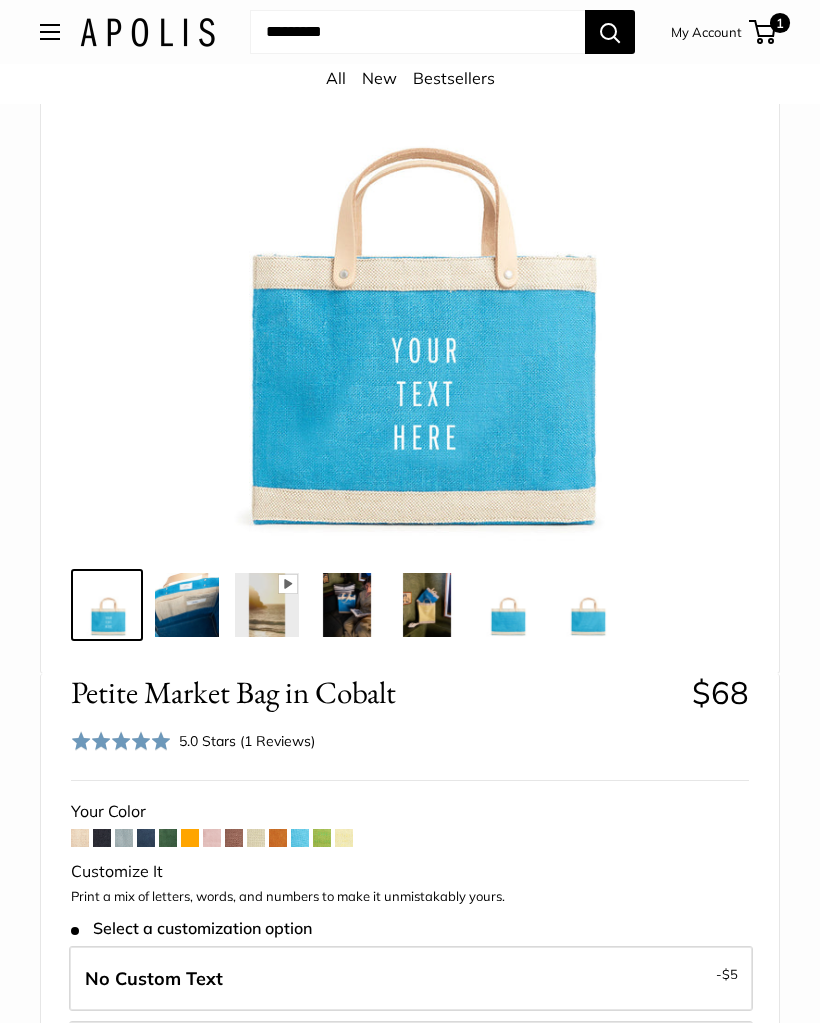 click on "New" at bounding box center (379, 78) 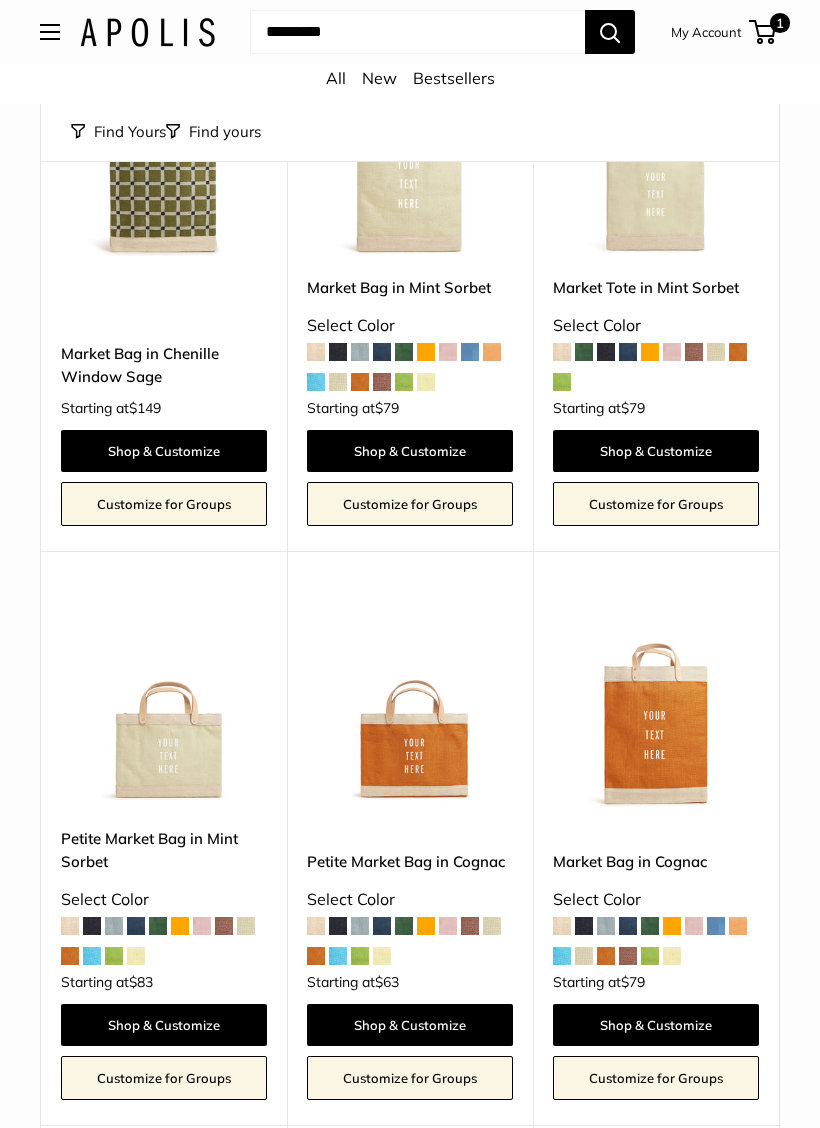 scroll, scrollTop: 4572, scrollLeft: 0, axis: vertical 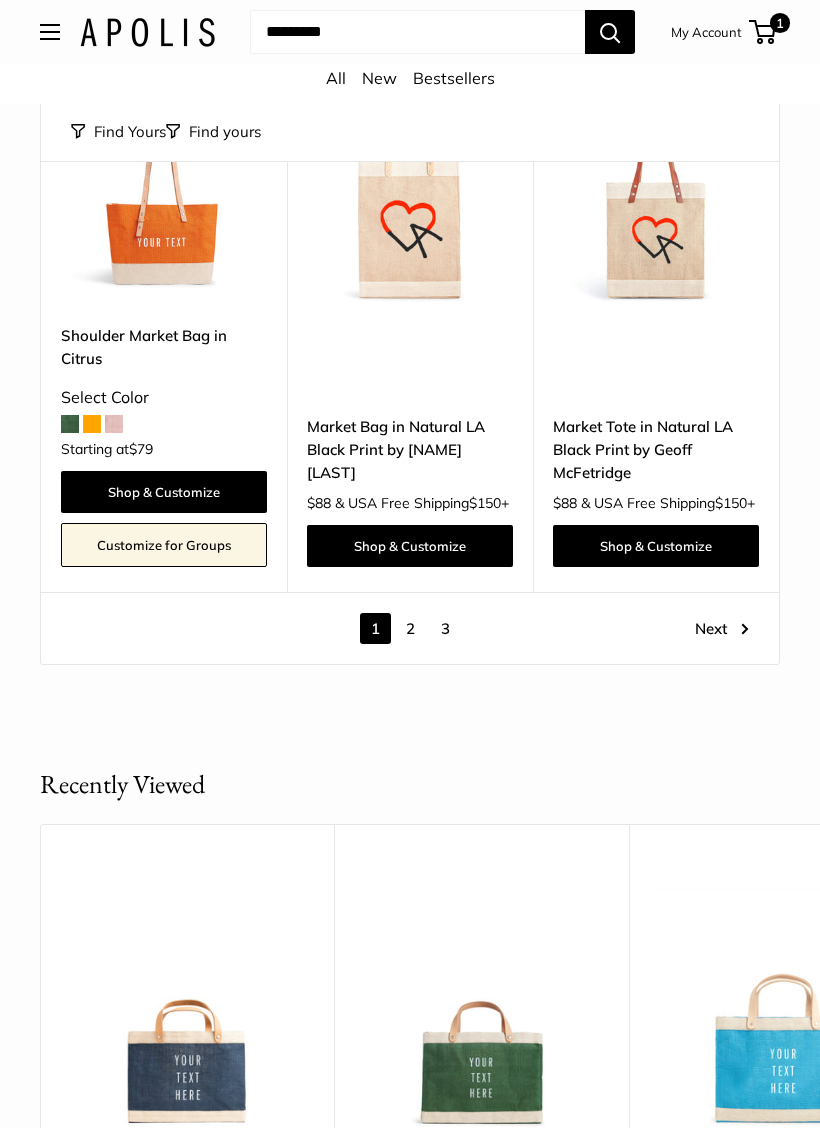 click on "Next" at bounding box center (722, 628) 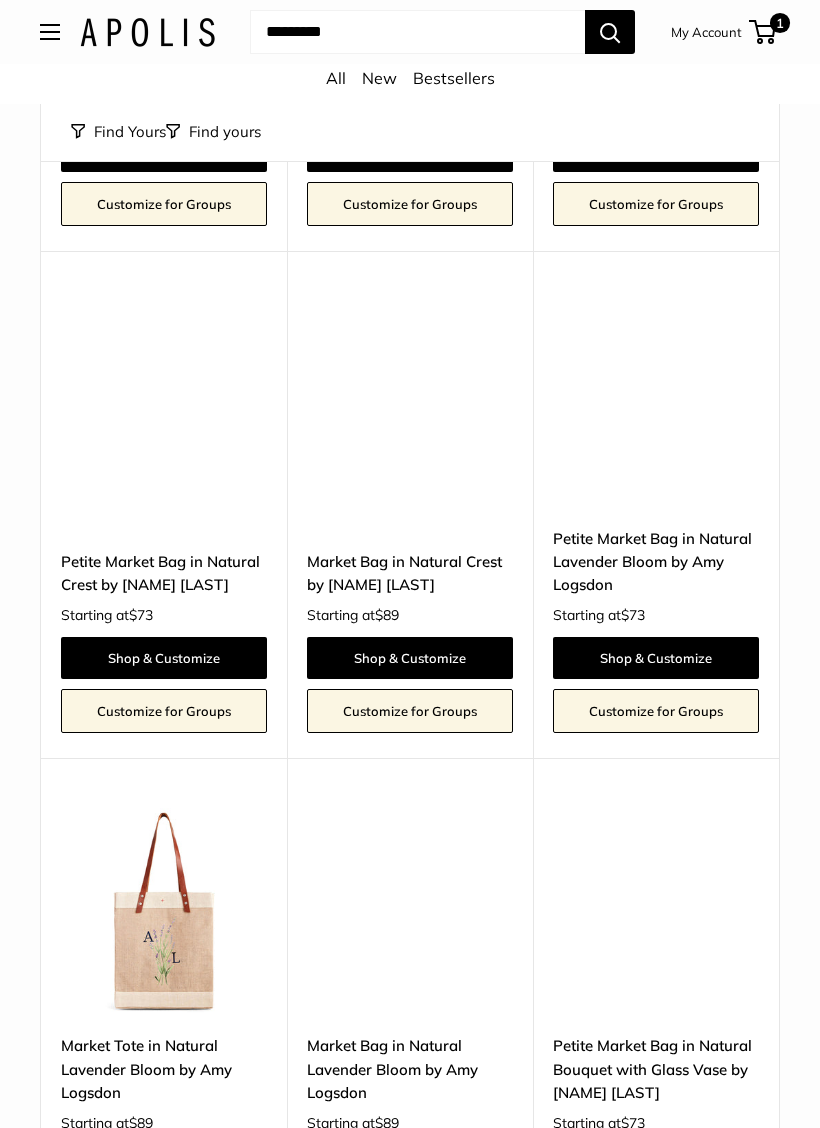 scroll, scrollTop: 1096, scrollLeft: 0, axis: vertical 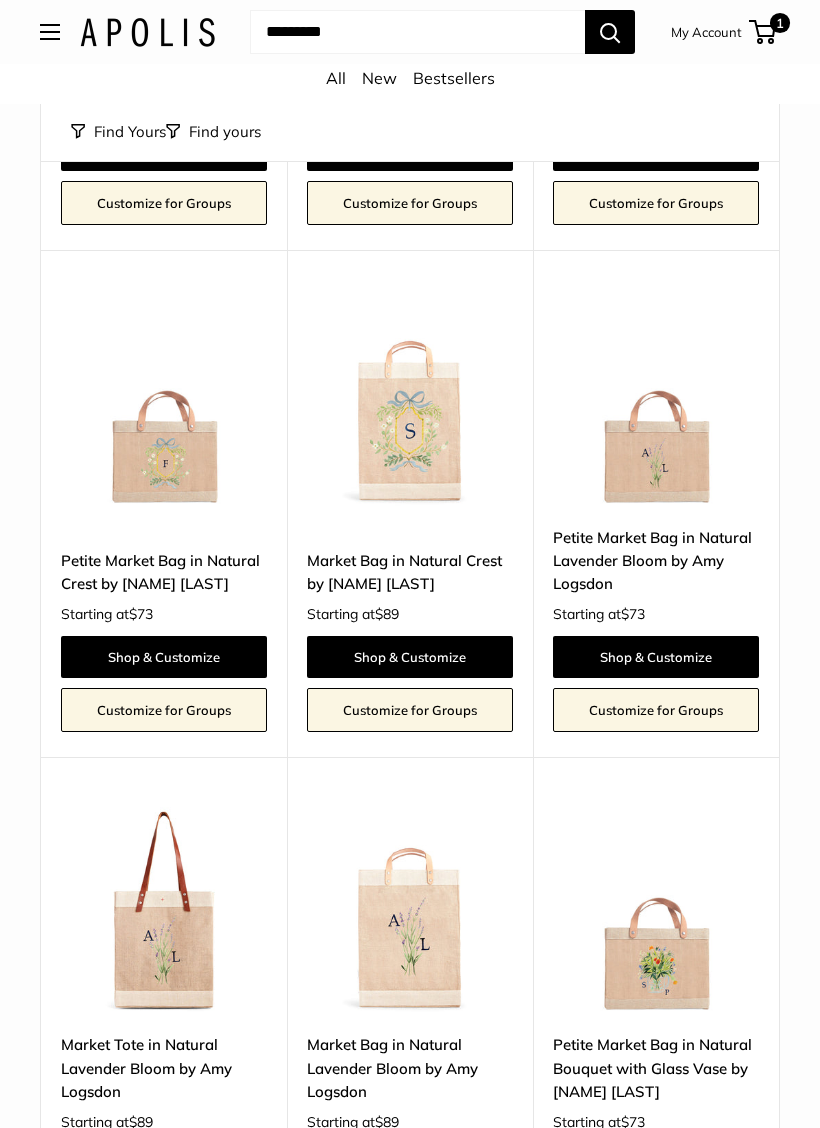 click on "Petite Market Bag in Natural Lavender Bloom by Amy Logsdon" at bounding box center [656, 561] 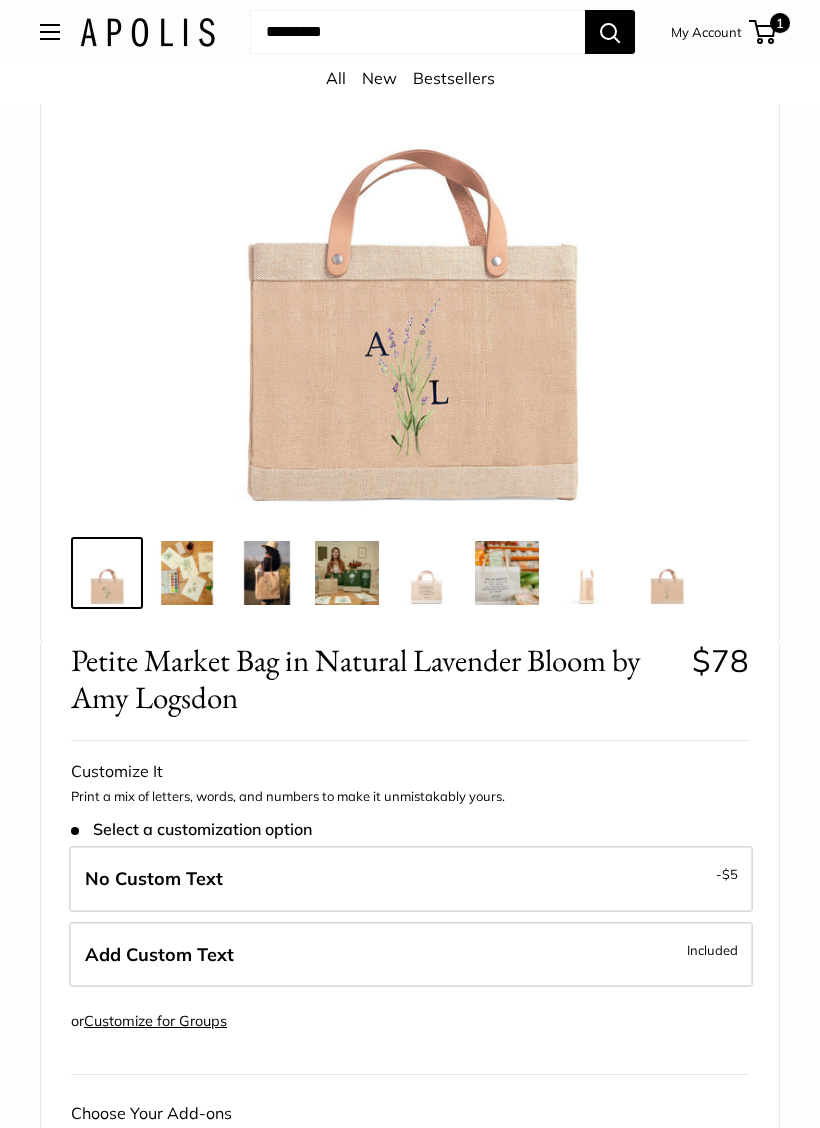 scroll, scrollTop: 312, scrollLeft: 0, axis: vertical 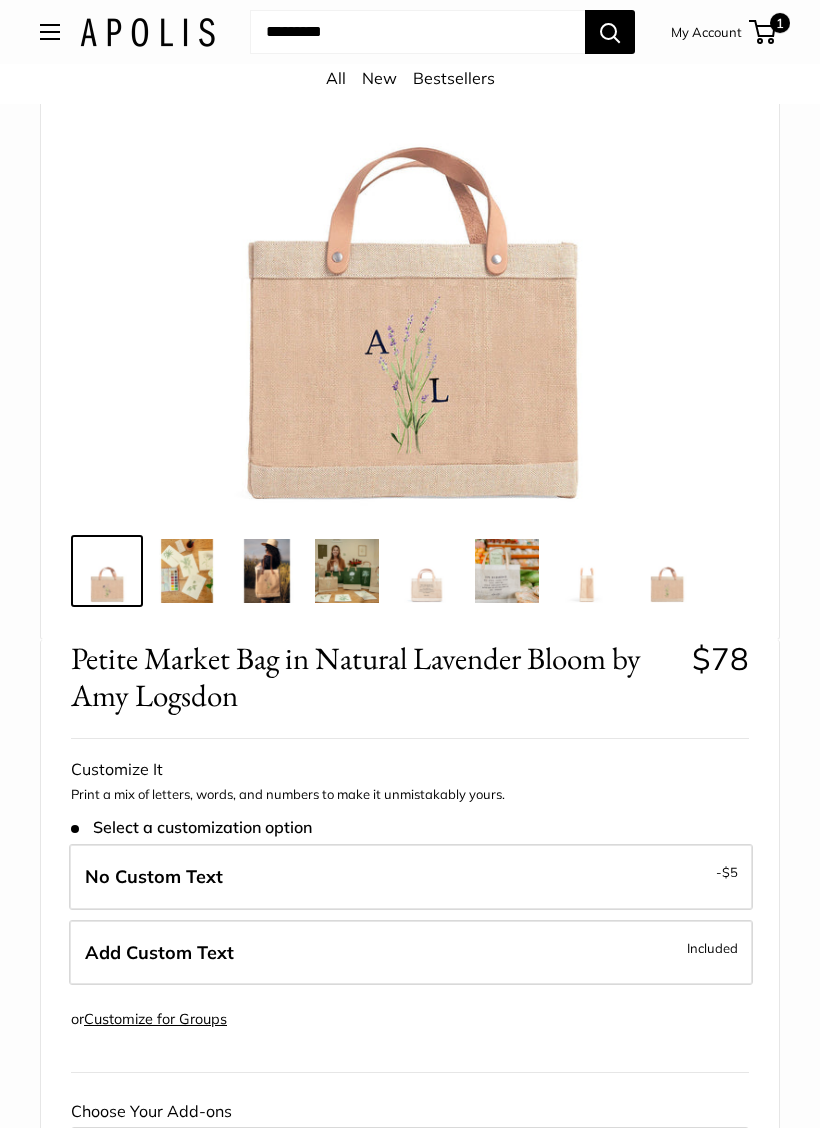 click on "Included" at bounding box center (712, 948) 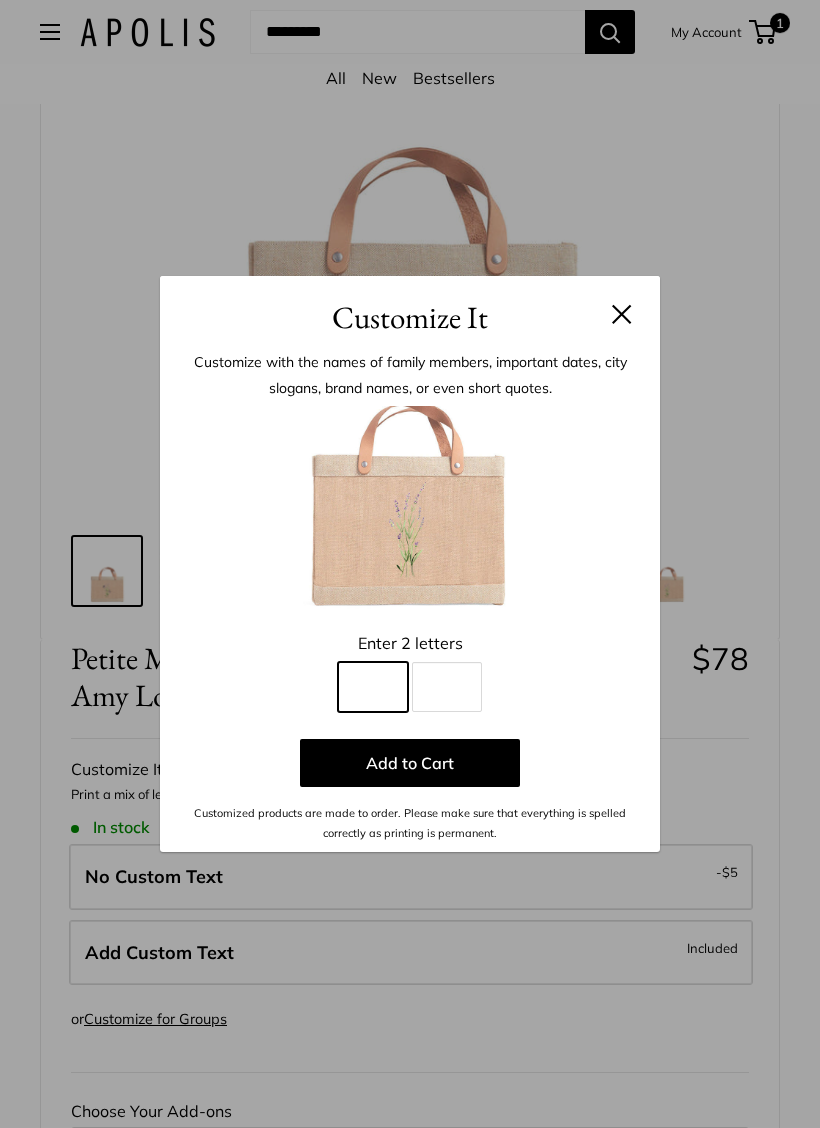 click on "Line 1" at bounding box center (373, 687) 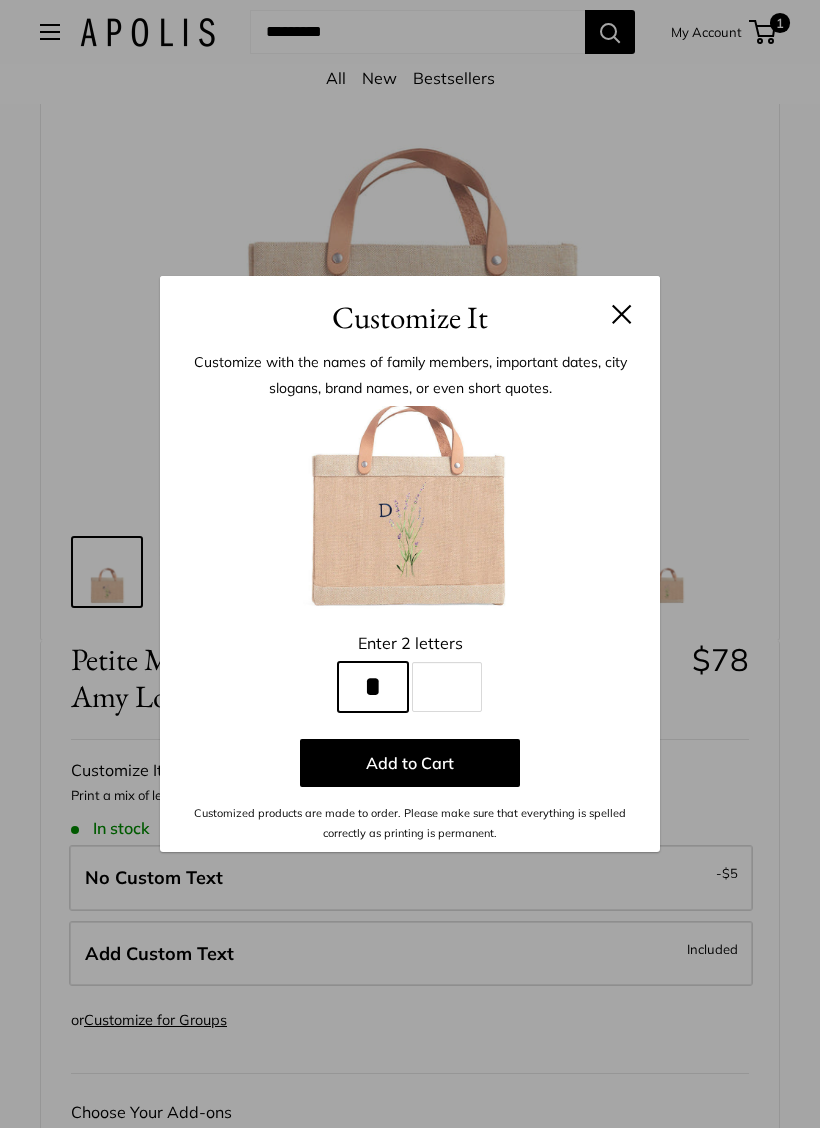 type on "*" 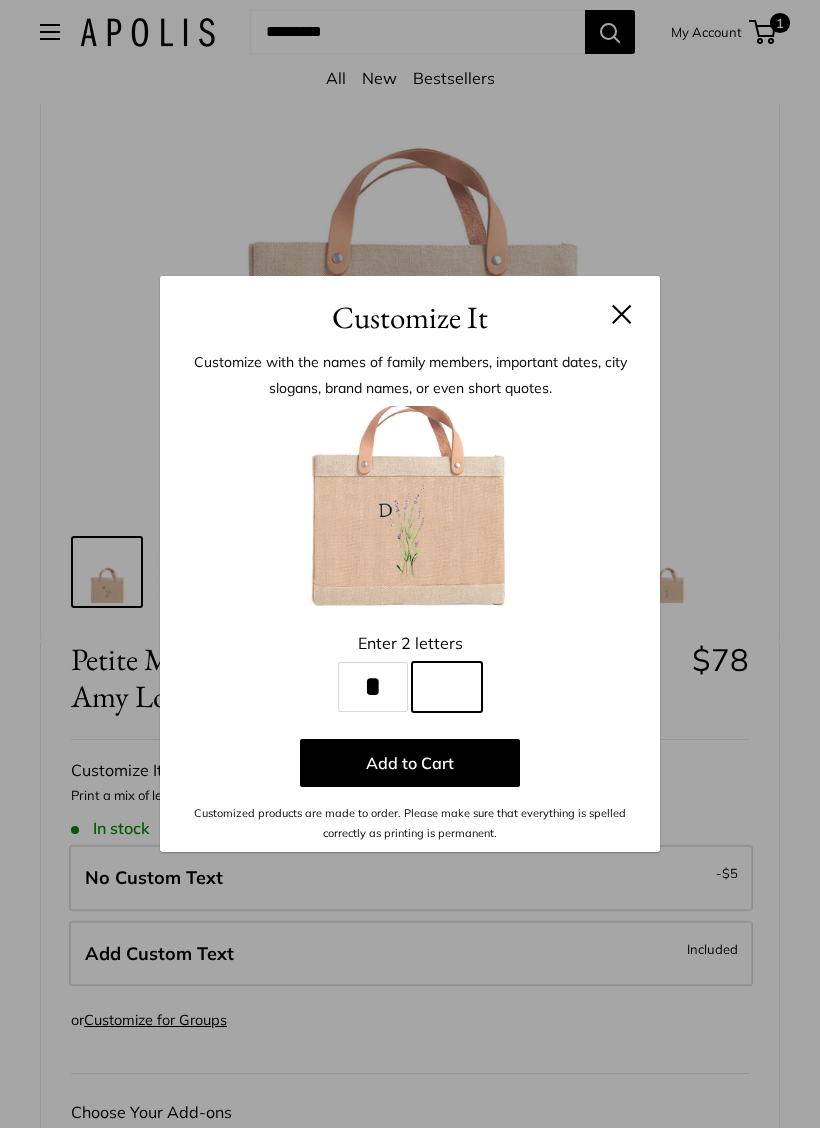 click on "Line 2" at bounding box center [447, 687] 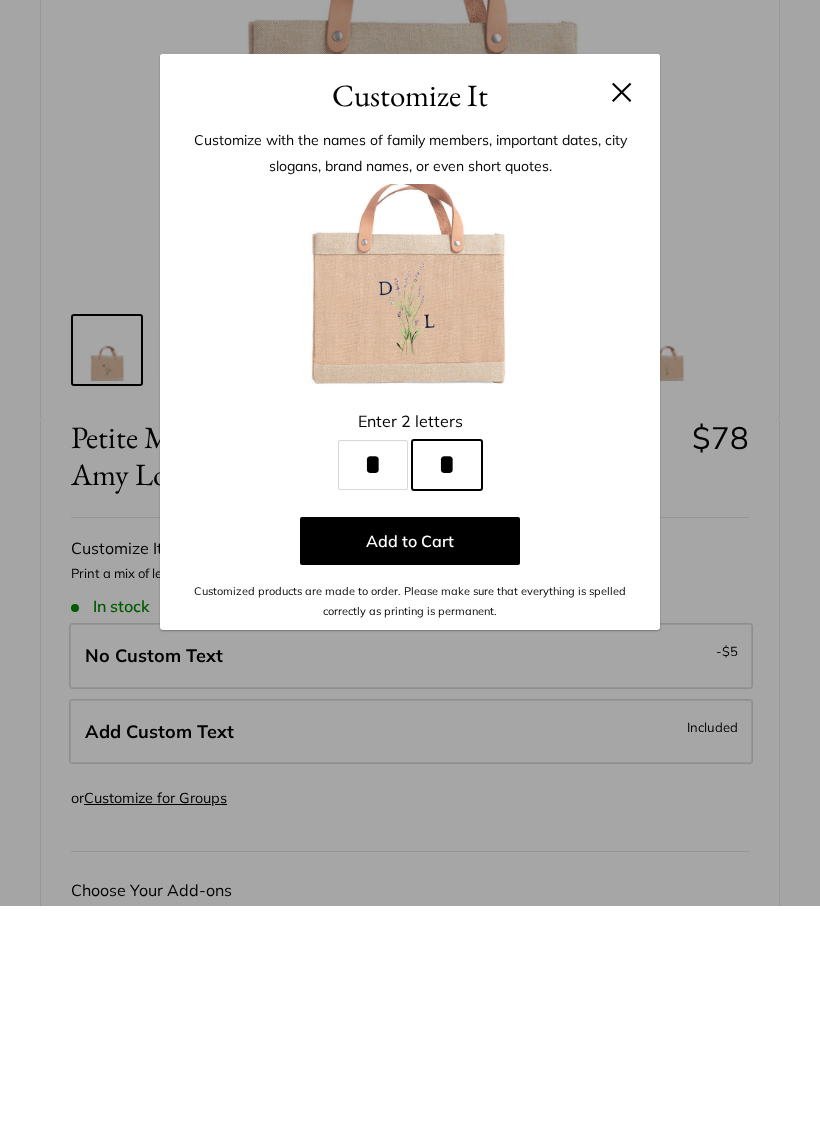 type on "*" 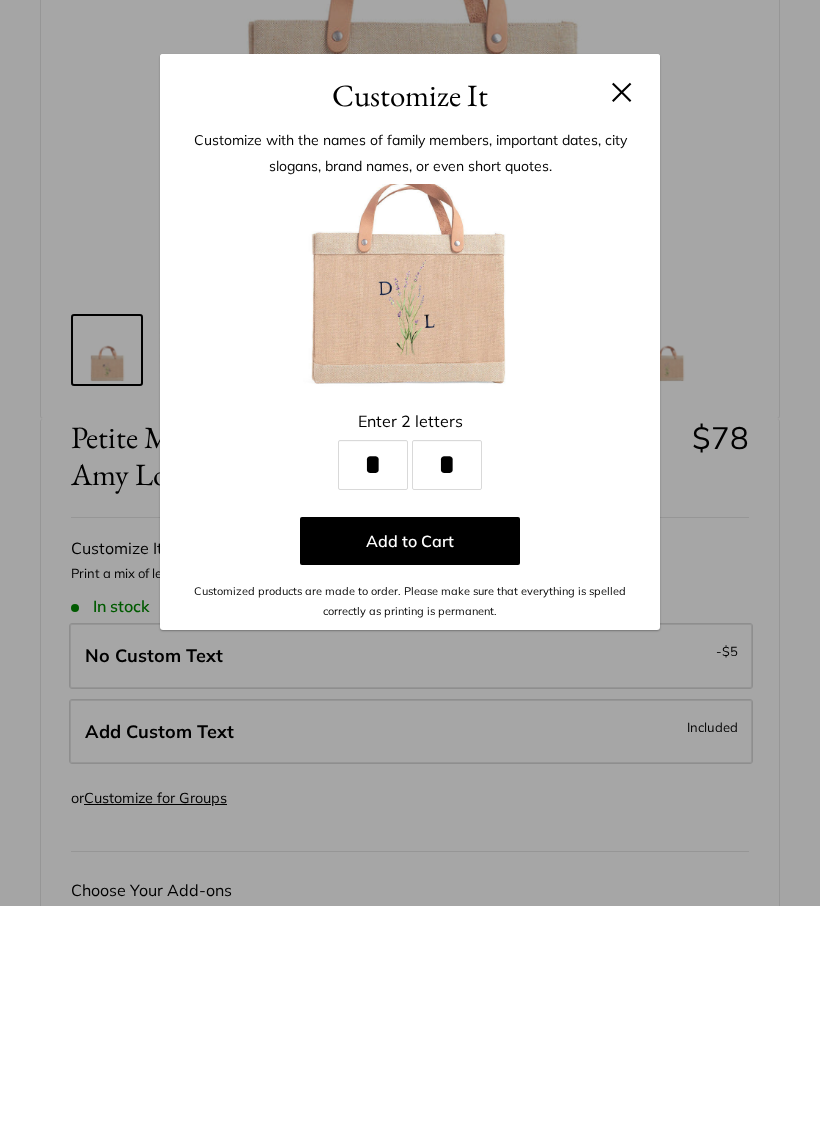 click on "Add to Cart" at bounding box center [410, 763] 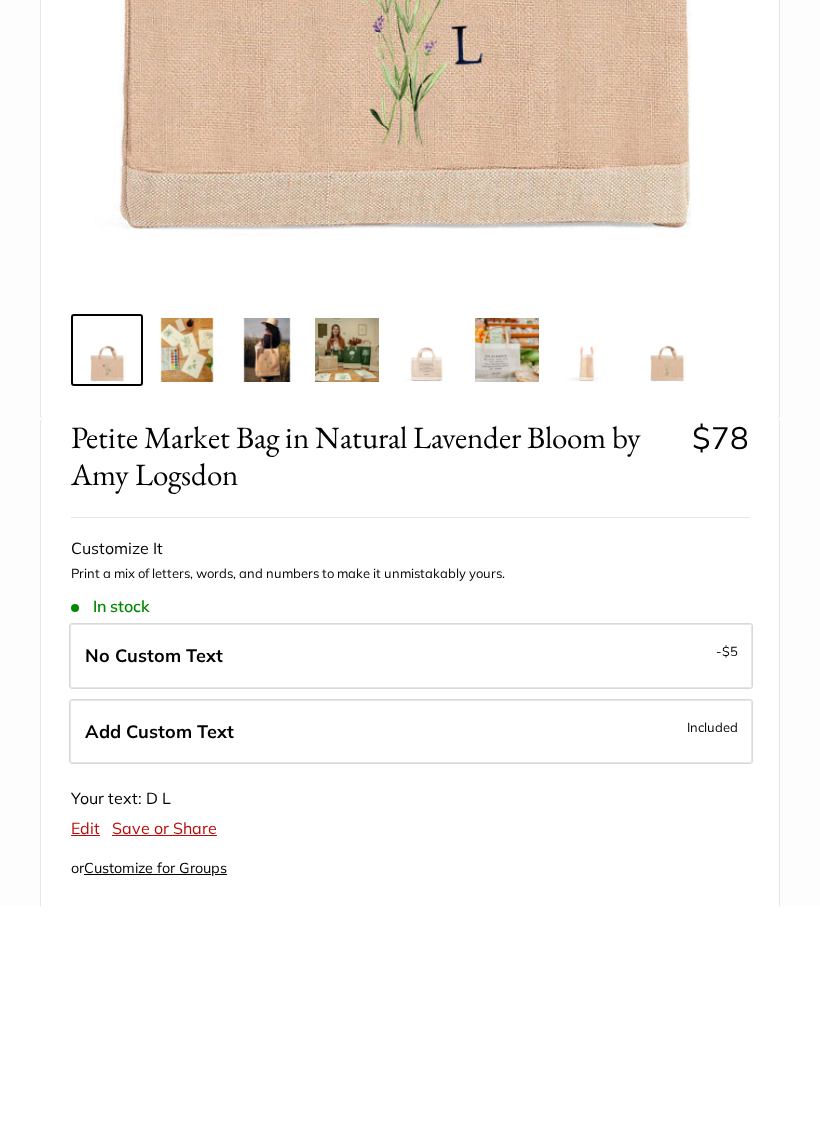 scroll, scrollTop: 534, scrollLeft: 0, axis: vertical 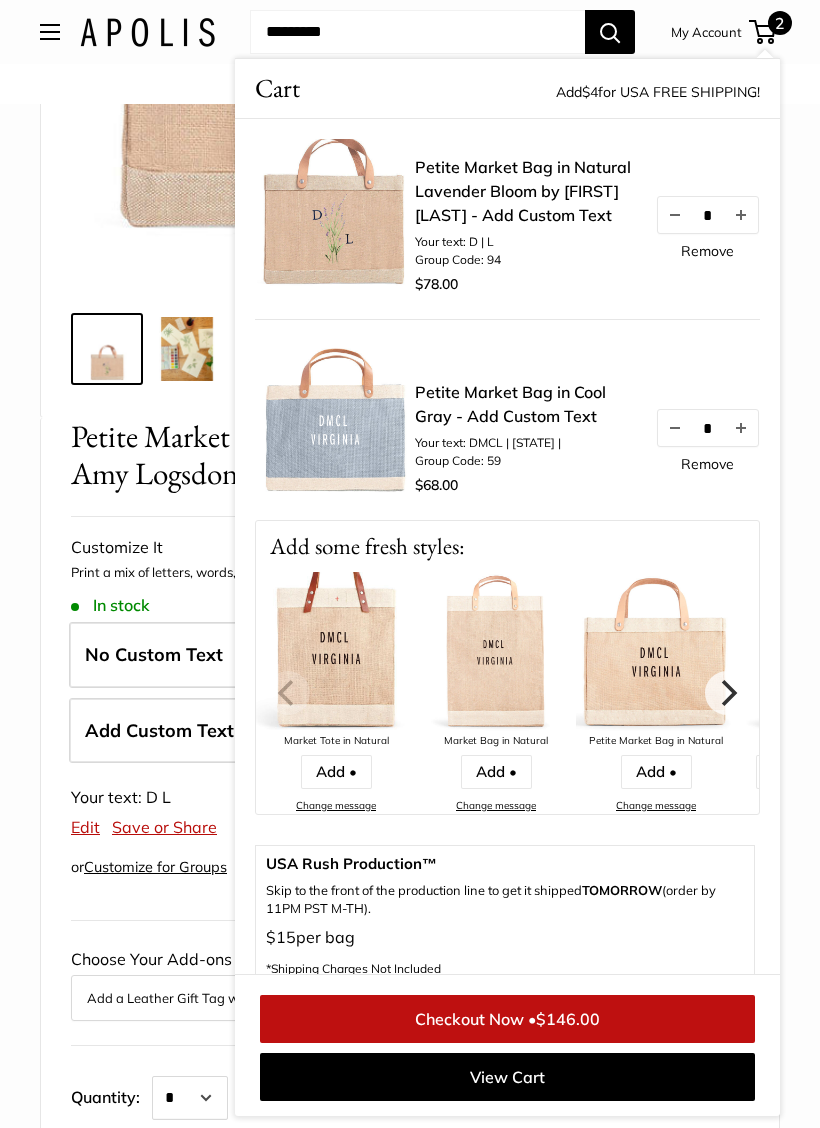 click on "Remove" at bounding box center (707, 464) 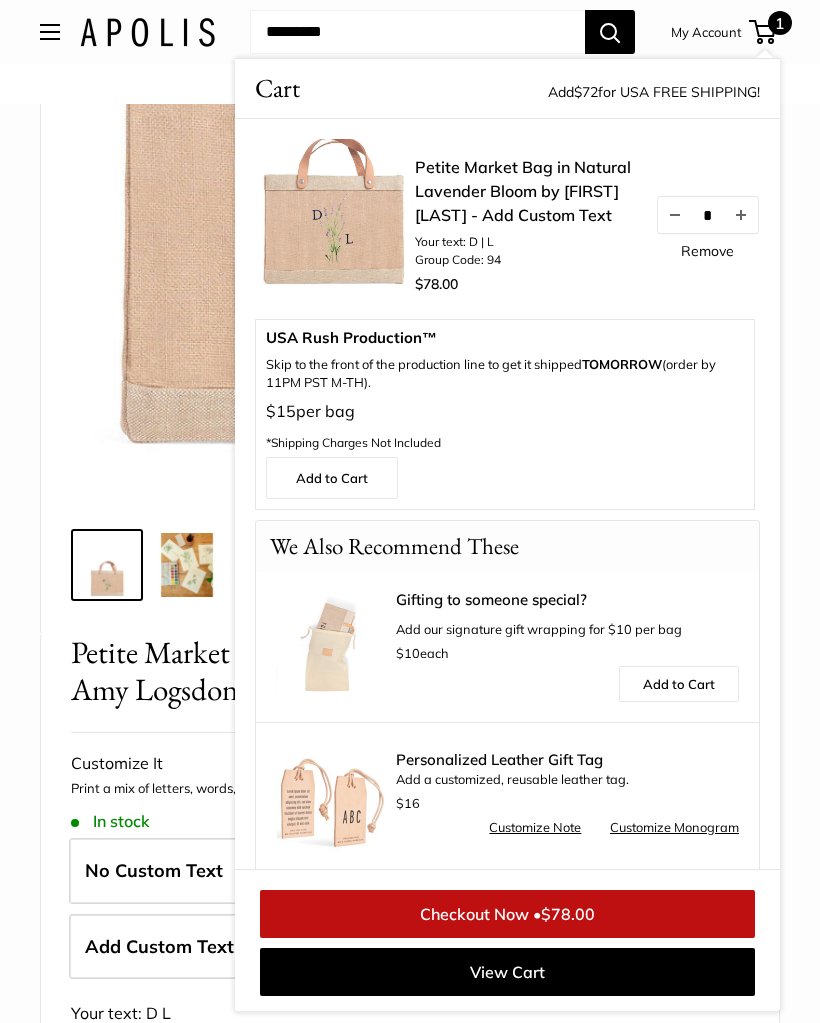 scroll, scrollTop: 318, scrollLeft: 0, axis: vertical 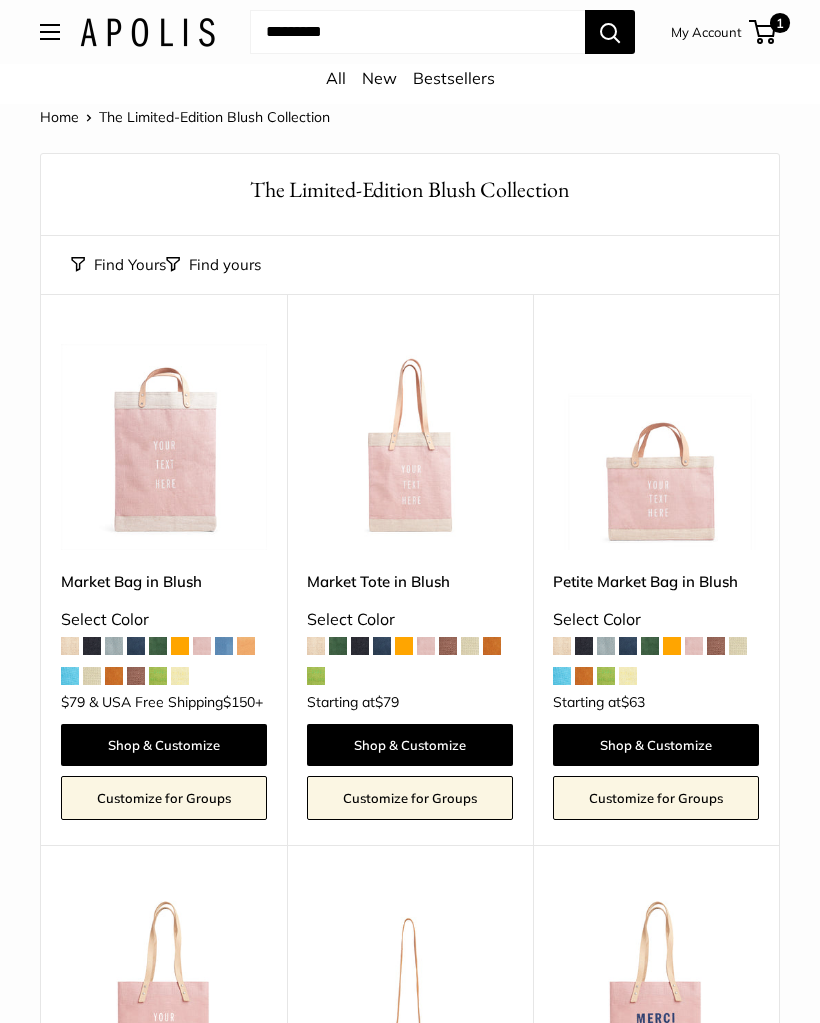 click on "1" at bounding box center [780, 23] 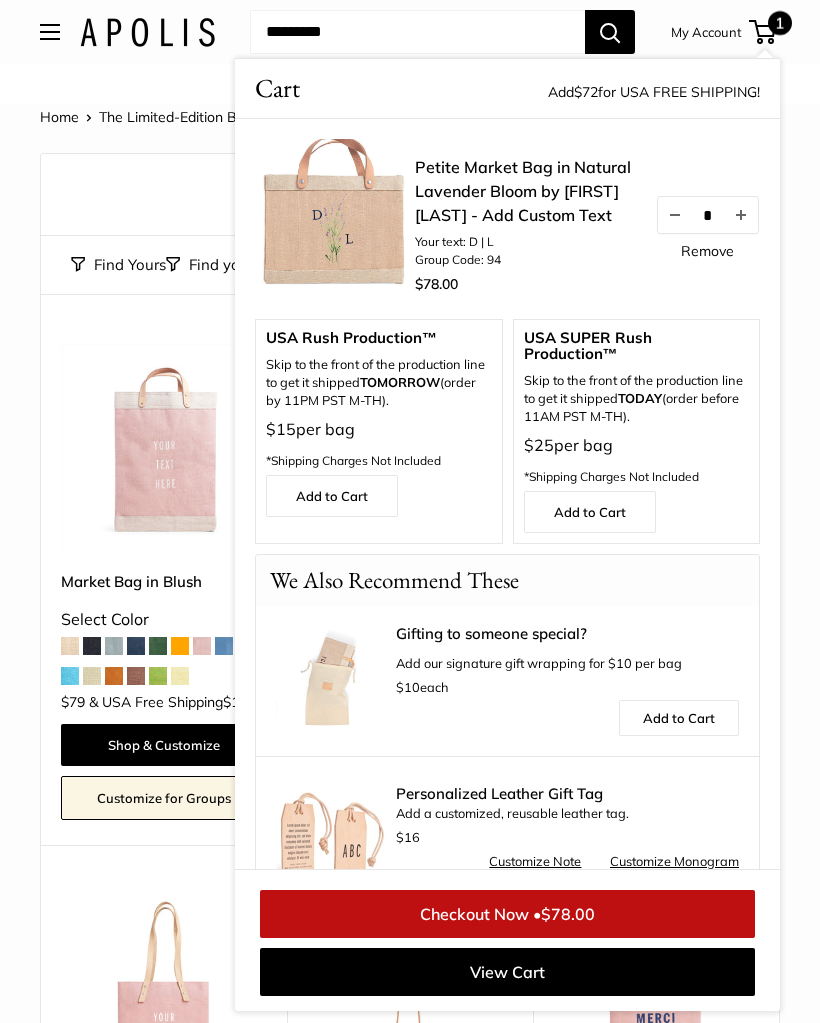 scroll, scrollTop: 10, scrollLeft: 0, axis: vertical 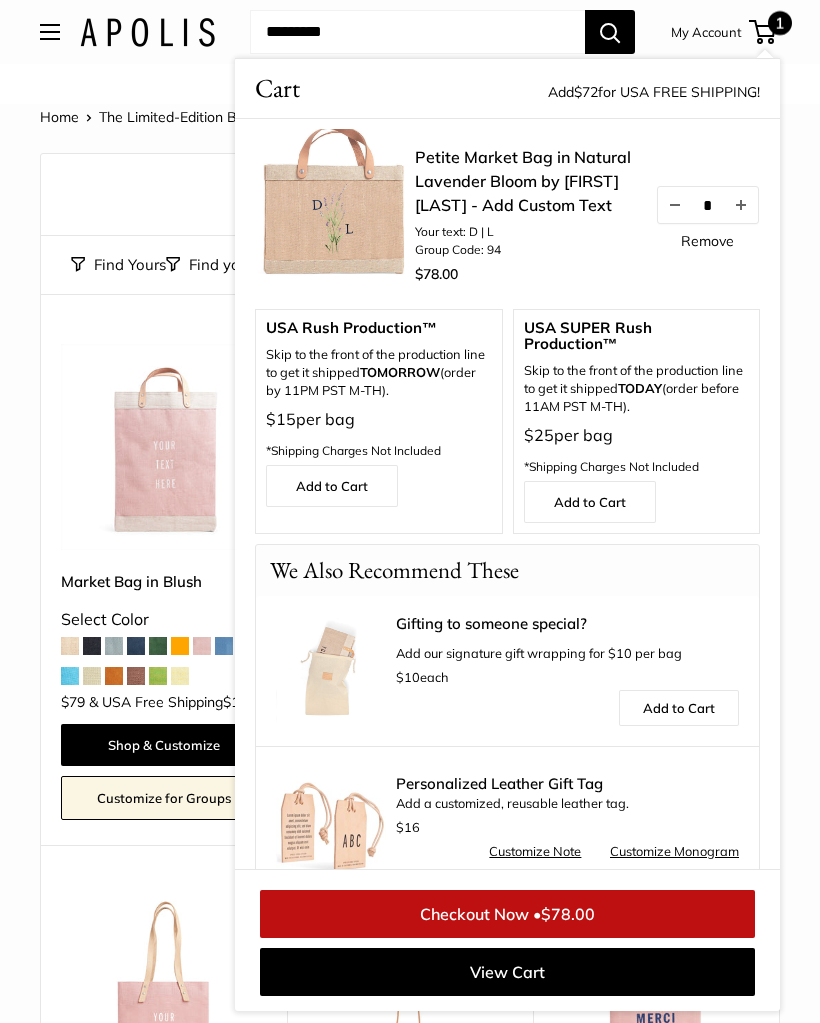 click on "Upgrade: Next Day Fulfillment
Customizable Text
Long Handle New
Wine Tote in Blush (Only available until [DATE])
Select Color
Starting at  $76" at bounding box center (164, 1117) 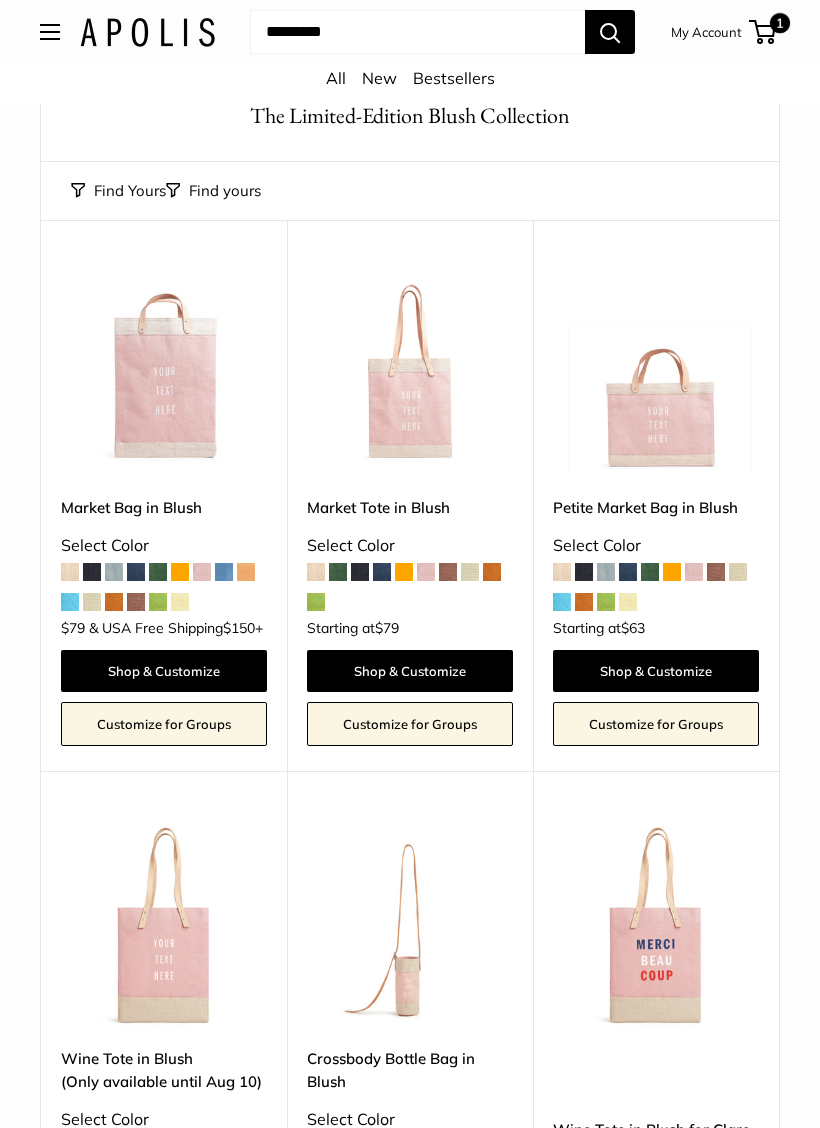 scroll, scrollTop: 200, scrollLeft: 0, axis: vertical 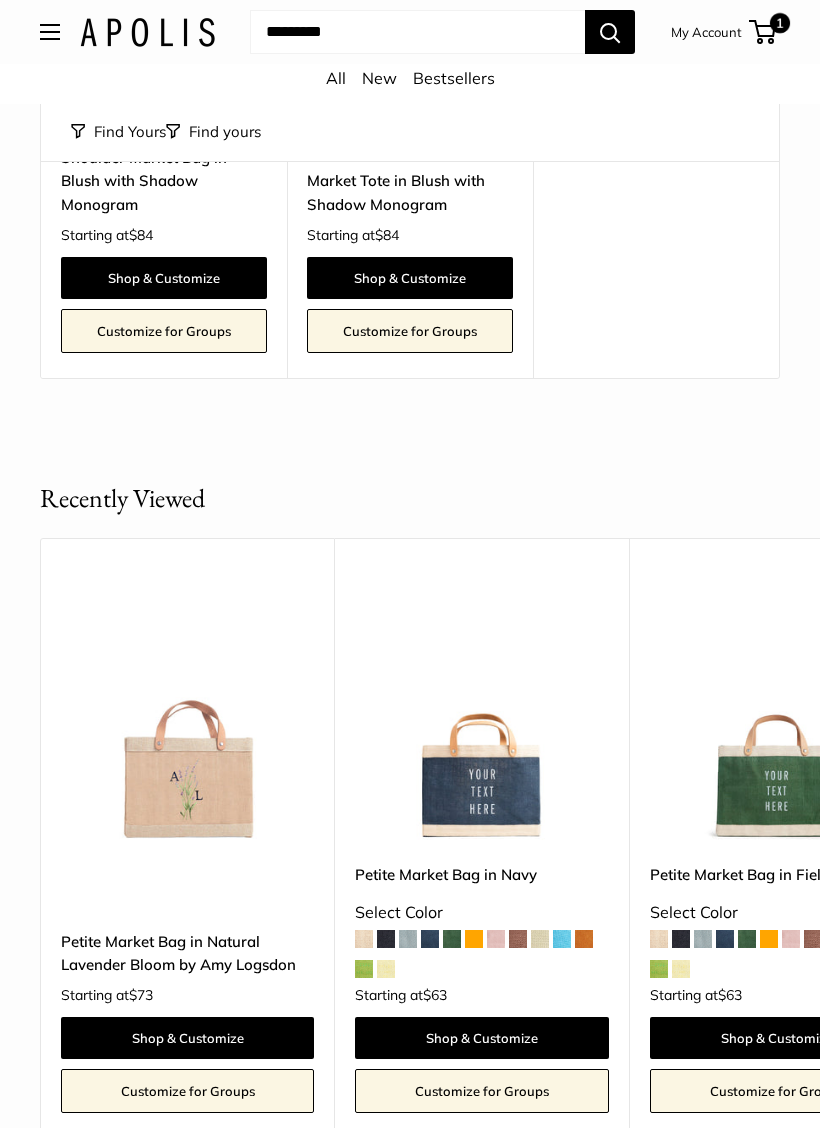 click at bounding box center (50, 32) 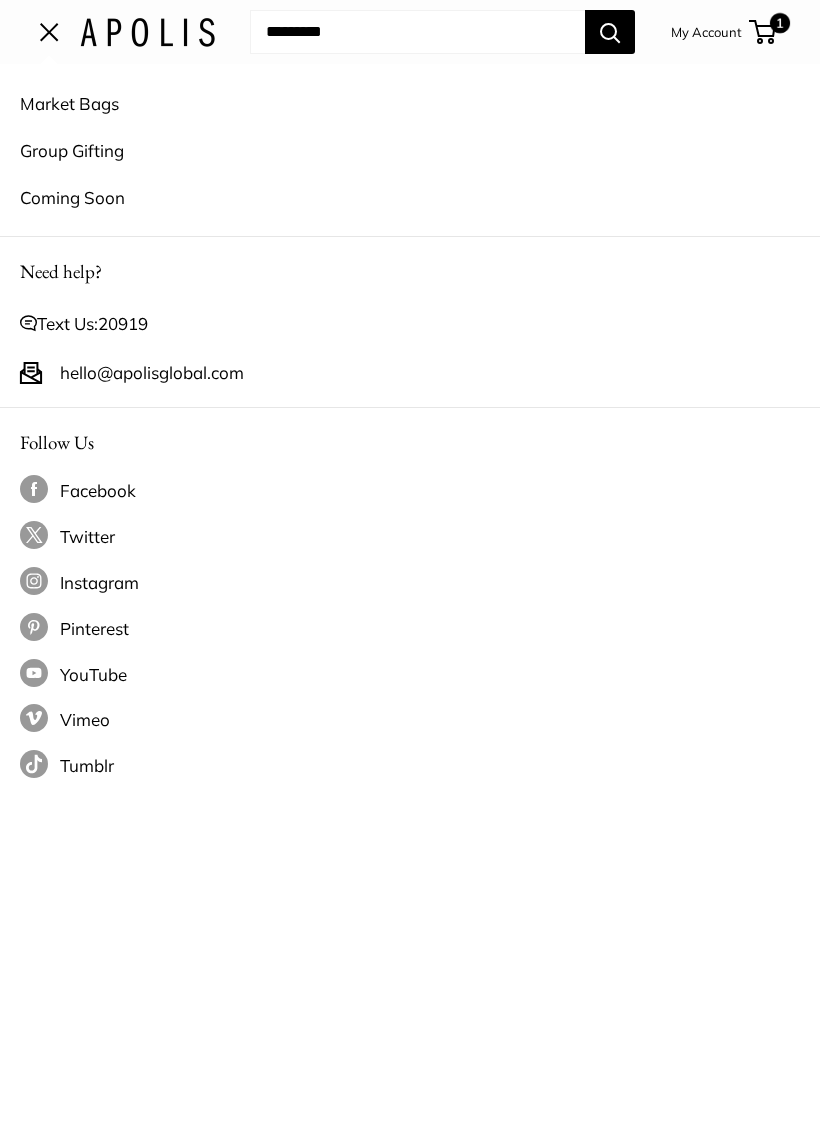 click at bounding box center [49, 32] 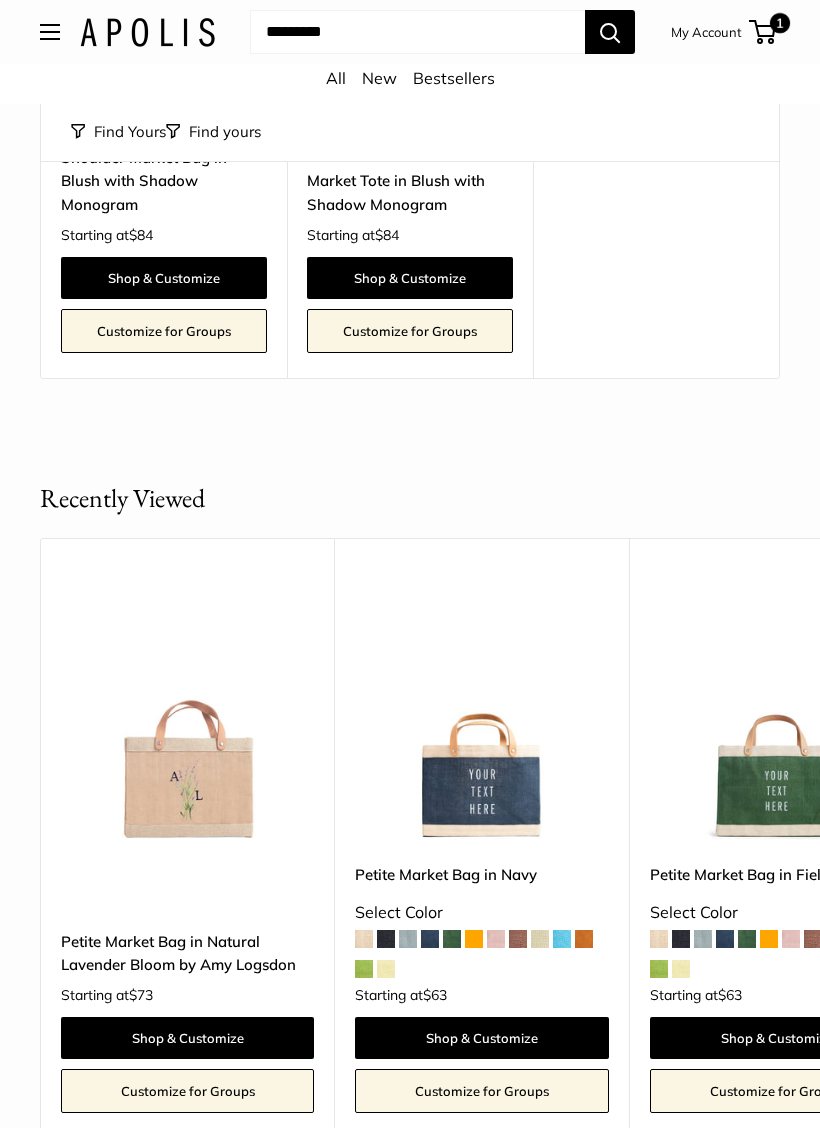 click on "My Account" at bounding box center [706, 32] 